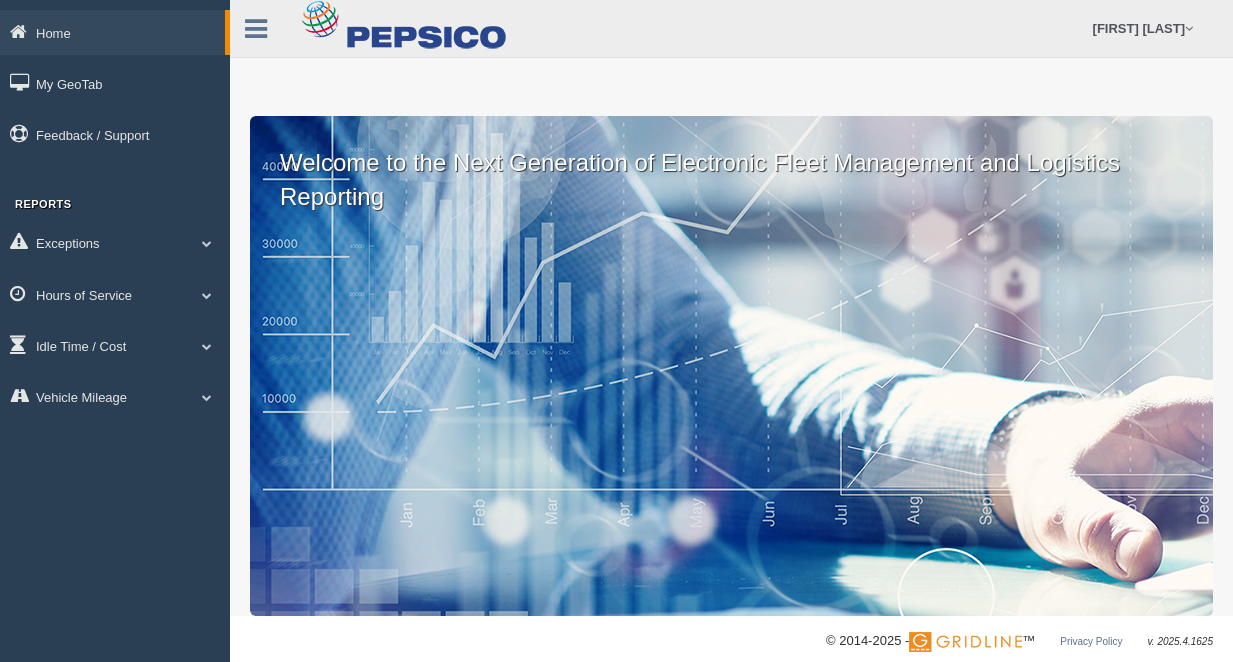 scroll, scrollTop: 0, scrollLeft: 0, axis: both 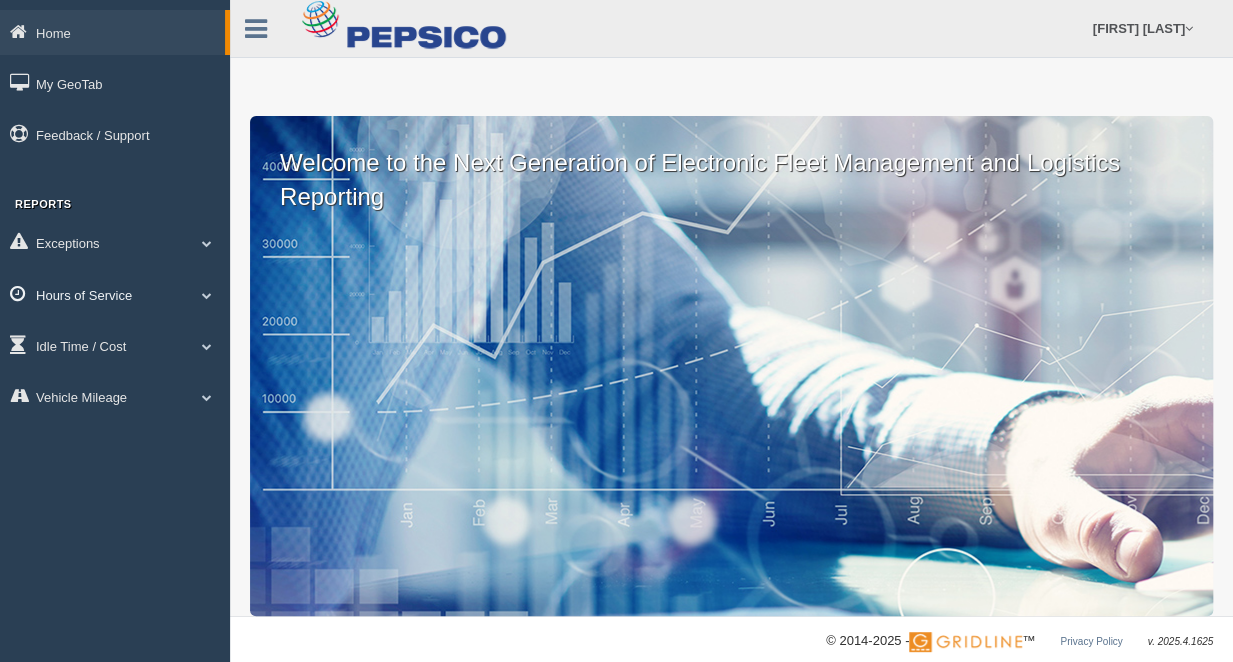 click on "Hours of Service" at bounding box center [112, 32] 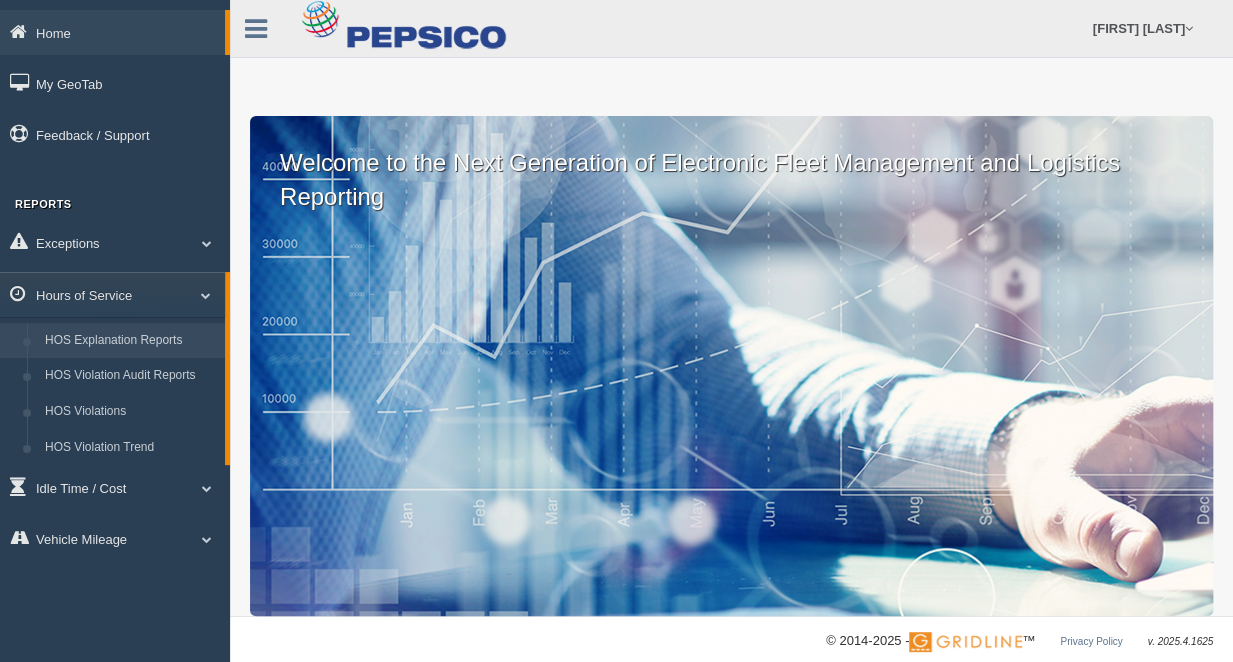 click on "HOS Explanation Reports" at bounding box center [130, 341] 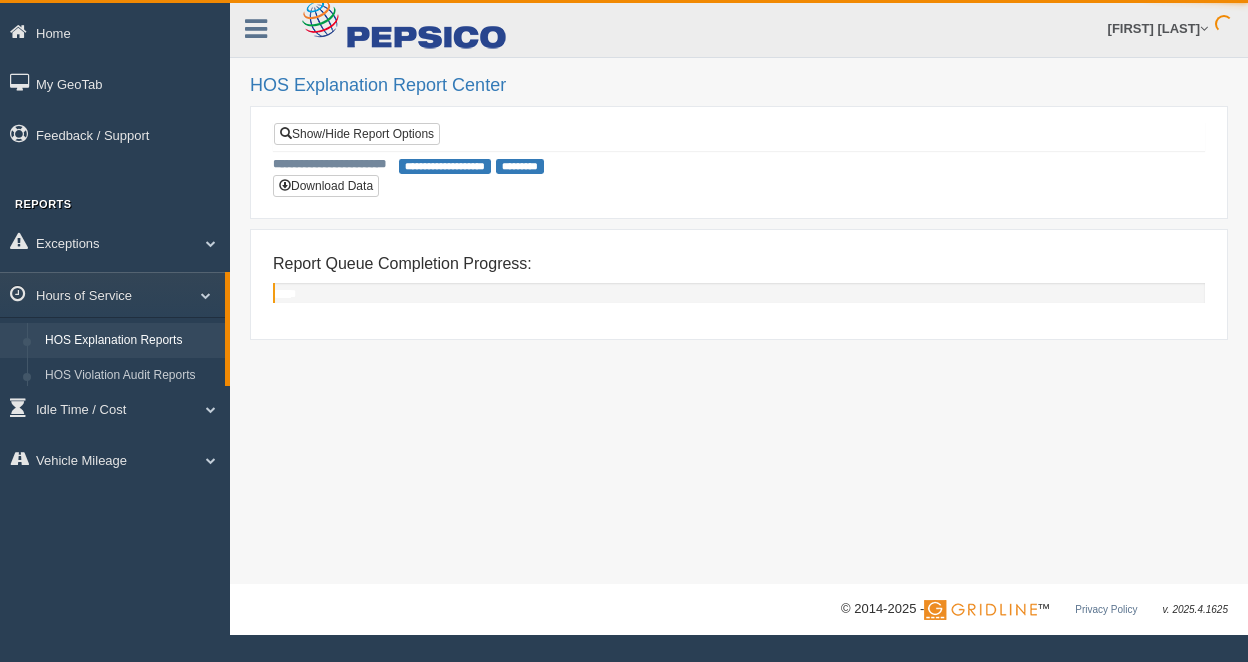scroll, scrollTop: 0, scrollLeft: 0, axis: both 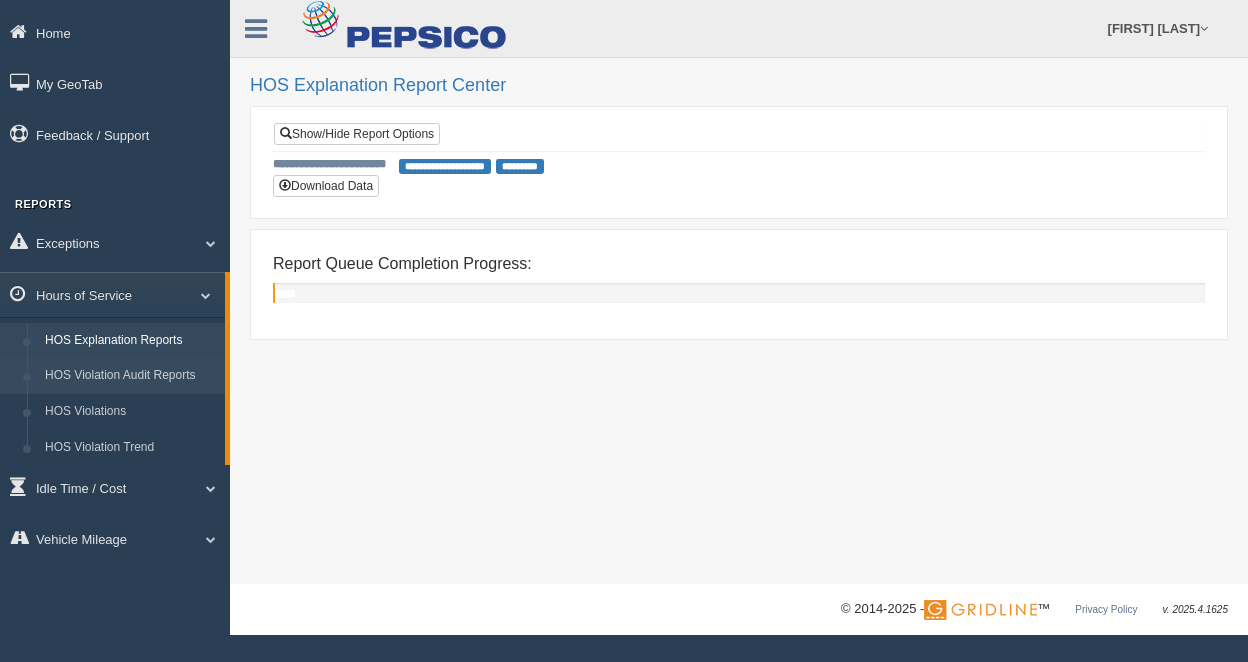 click on "HOS Violation Audit Reports" at bounding box center (130, 376) 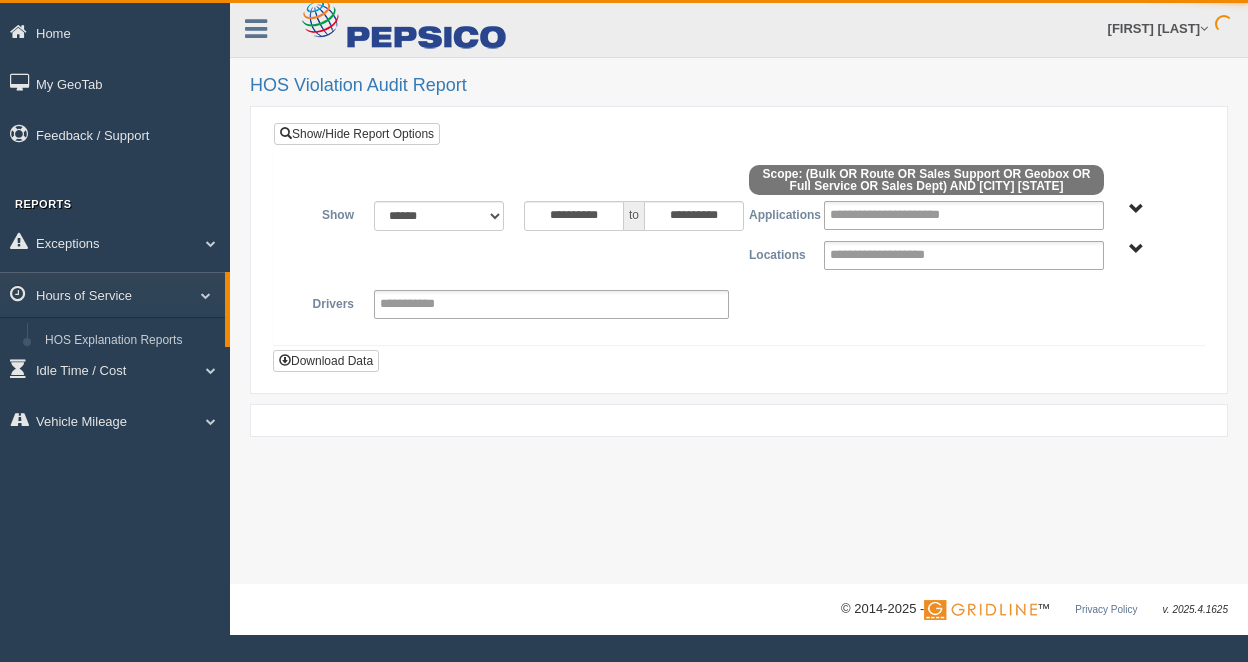 scroll, scrollTop: 0, scrollLeft: 0, axis: both 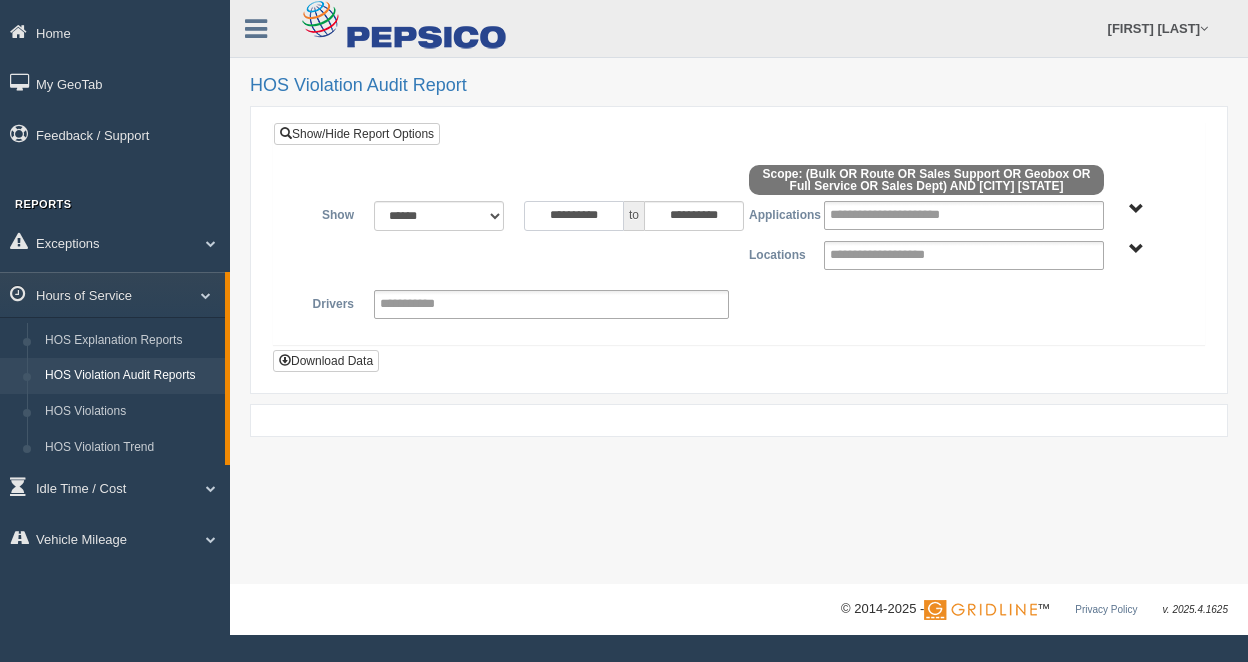 click on "**********" at bounding box center [574, 216] 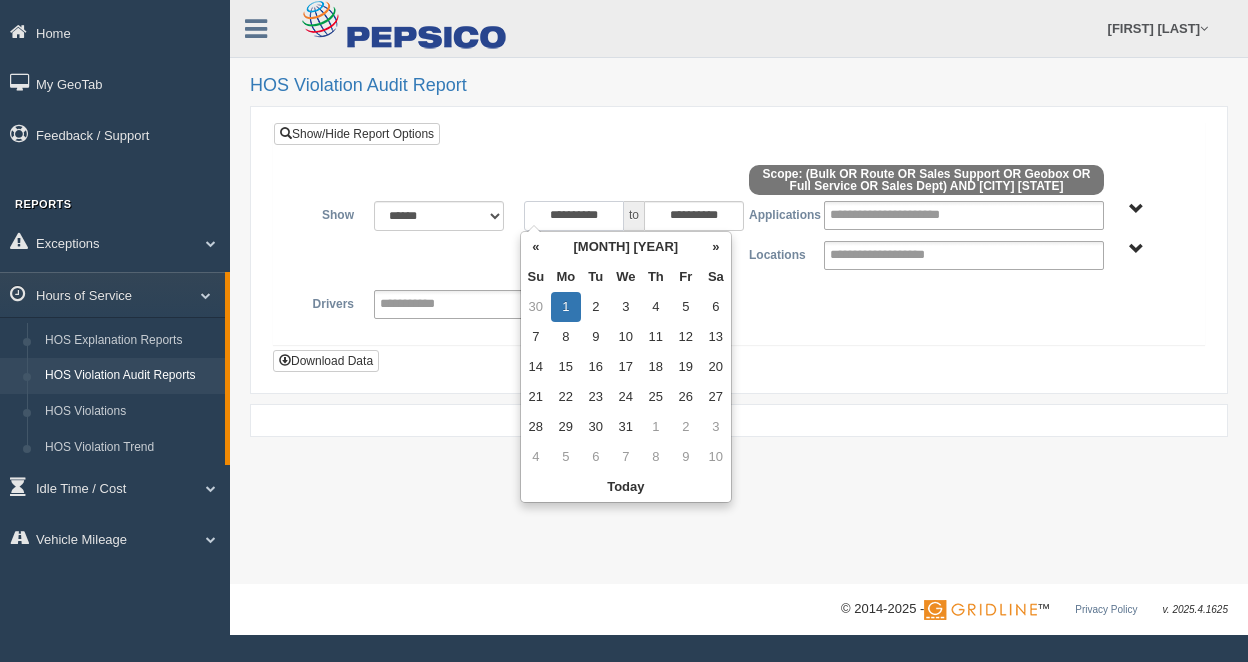 type on "**********" 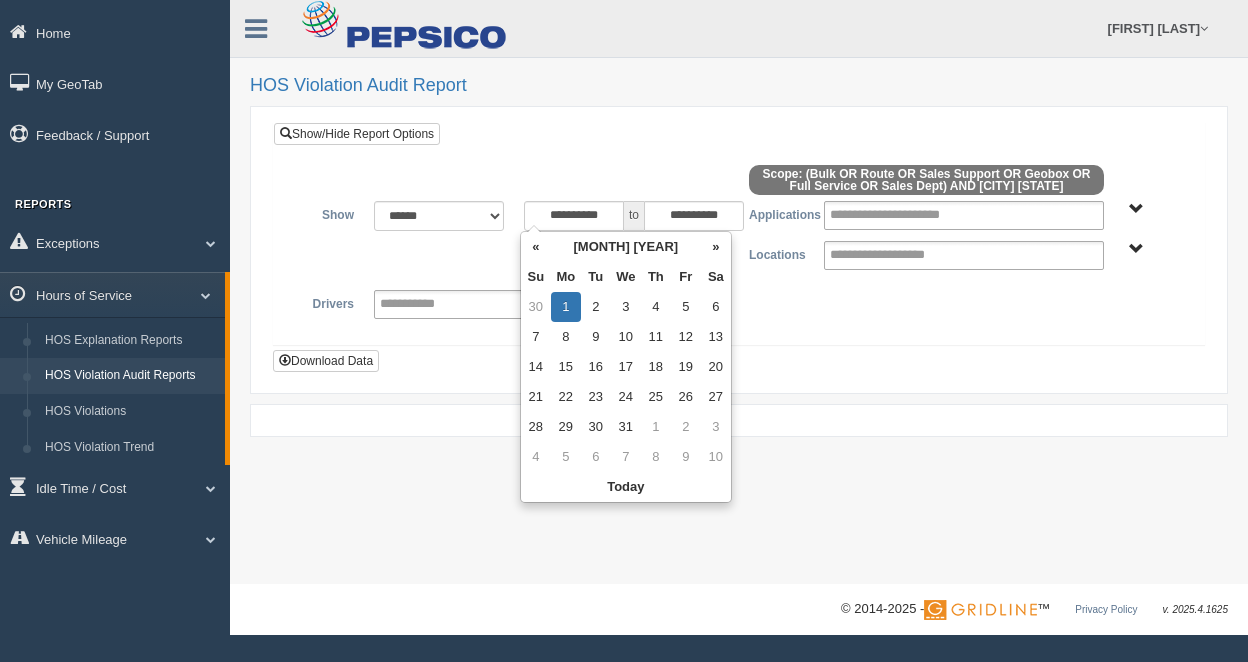 click on "**********" at bounding box center (739, 233) 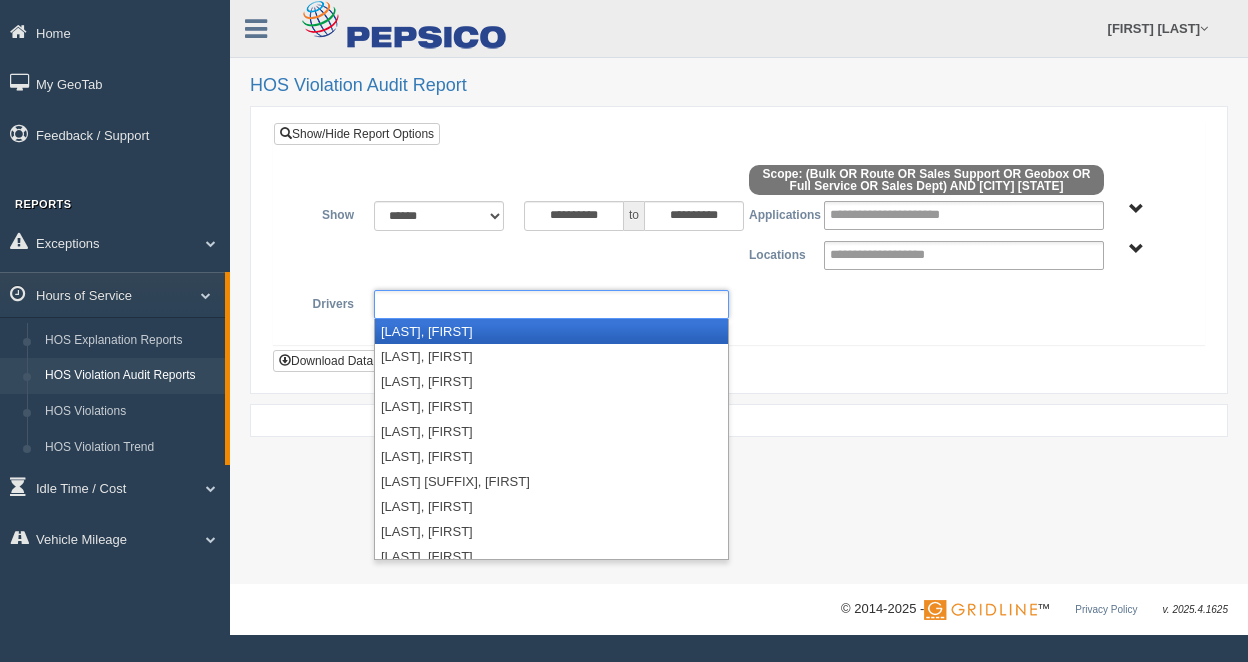 click at bounding box center (551, 304) 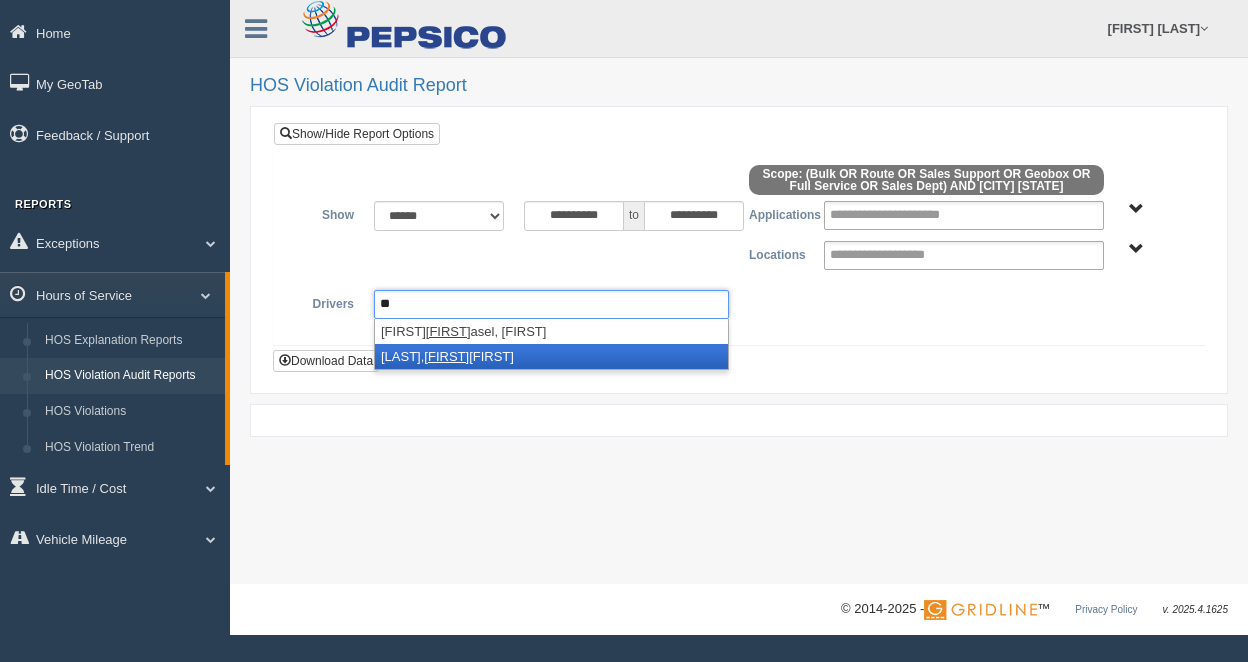 type on "**" 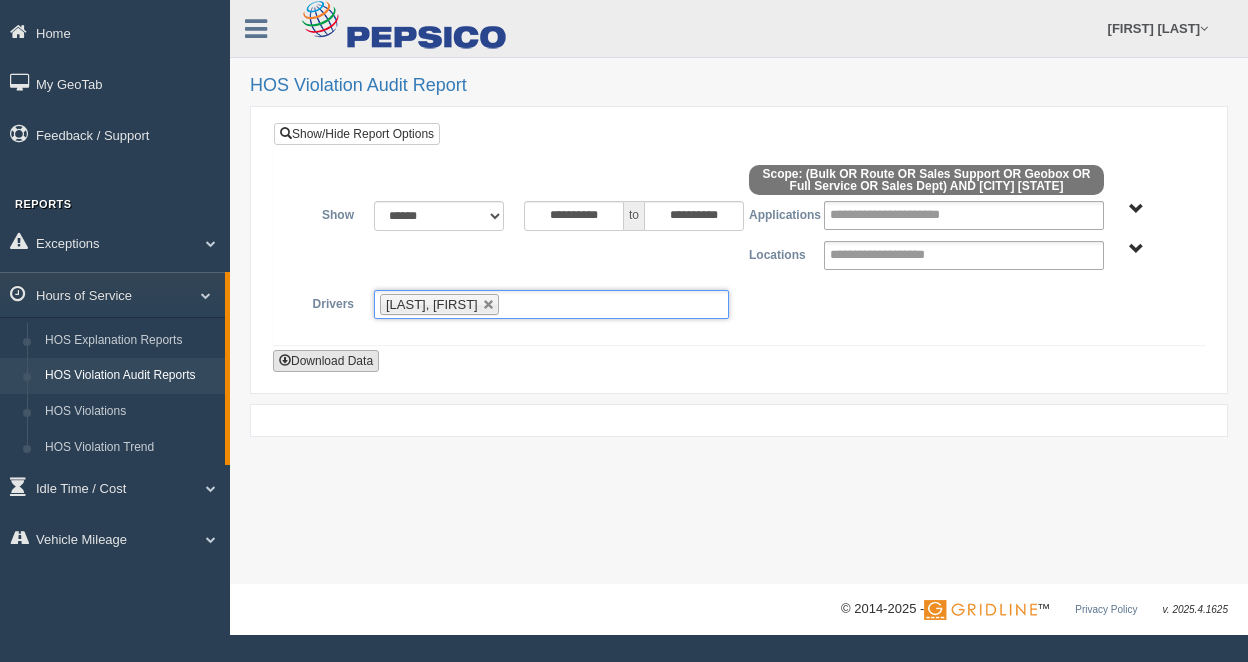 click on "Download Data" at bounding box center (326, 361) 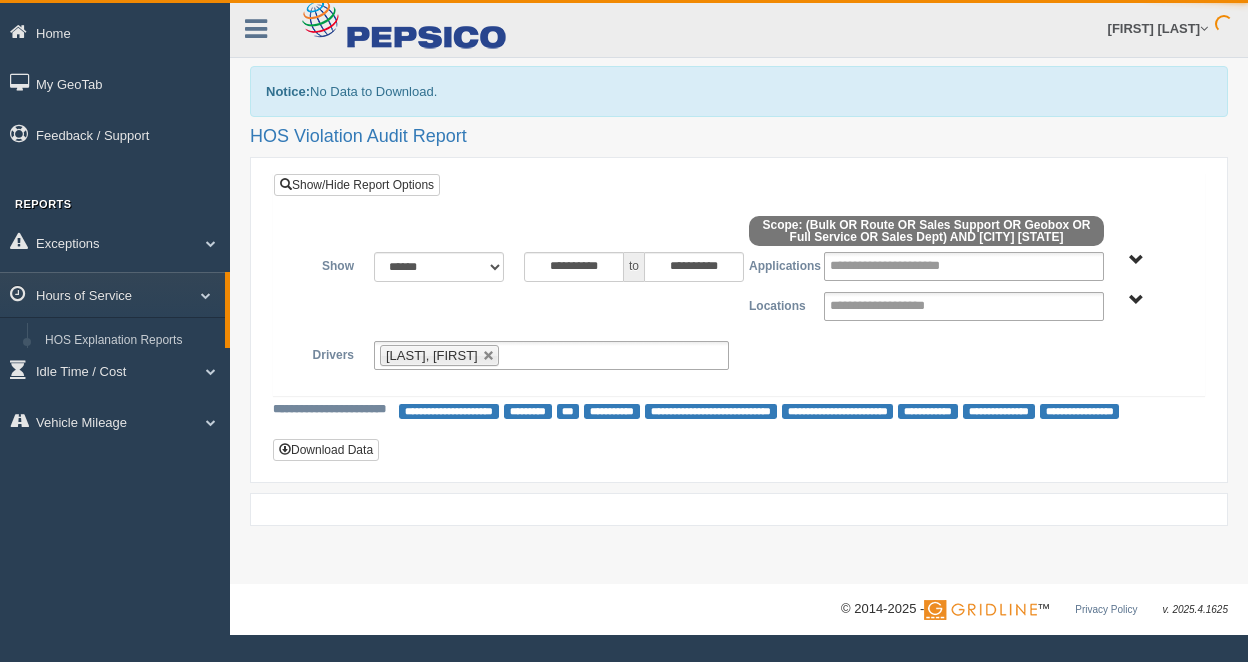 scroll, scrollTop: 0, scrollLeft: 0, axis: both 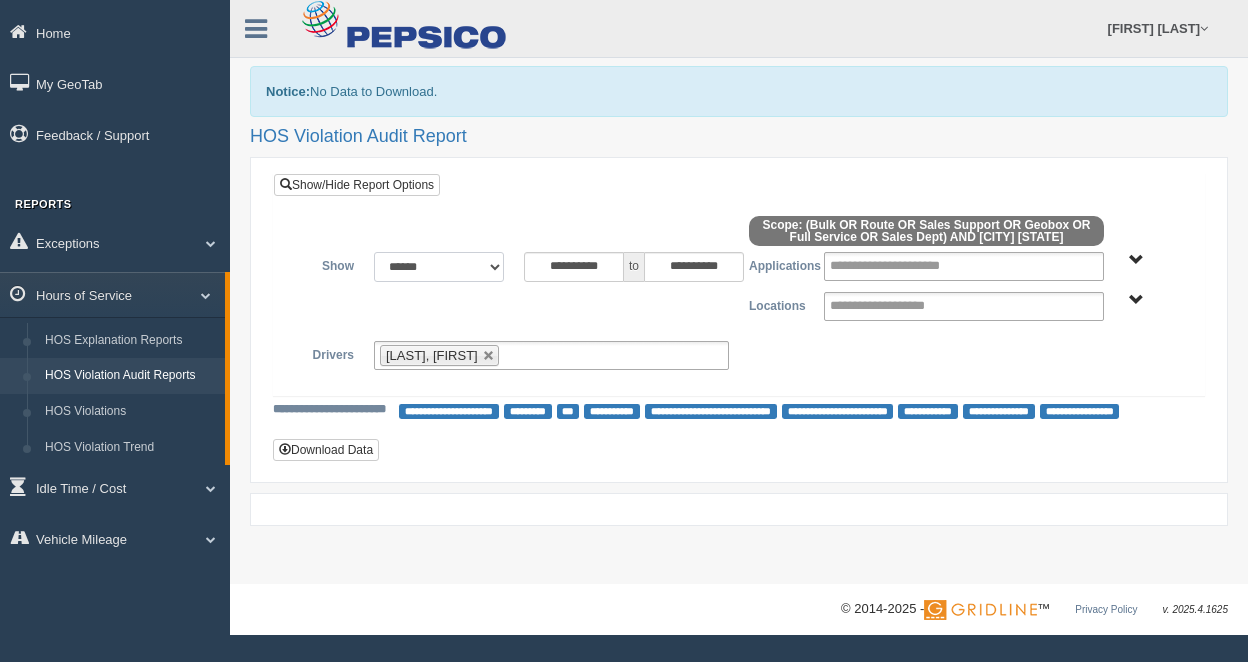 click on "**********" at bounding box center [439, 267] 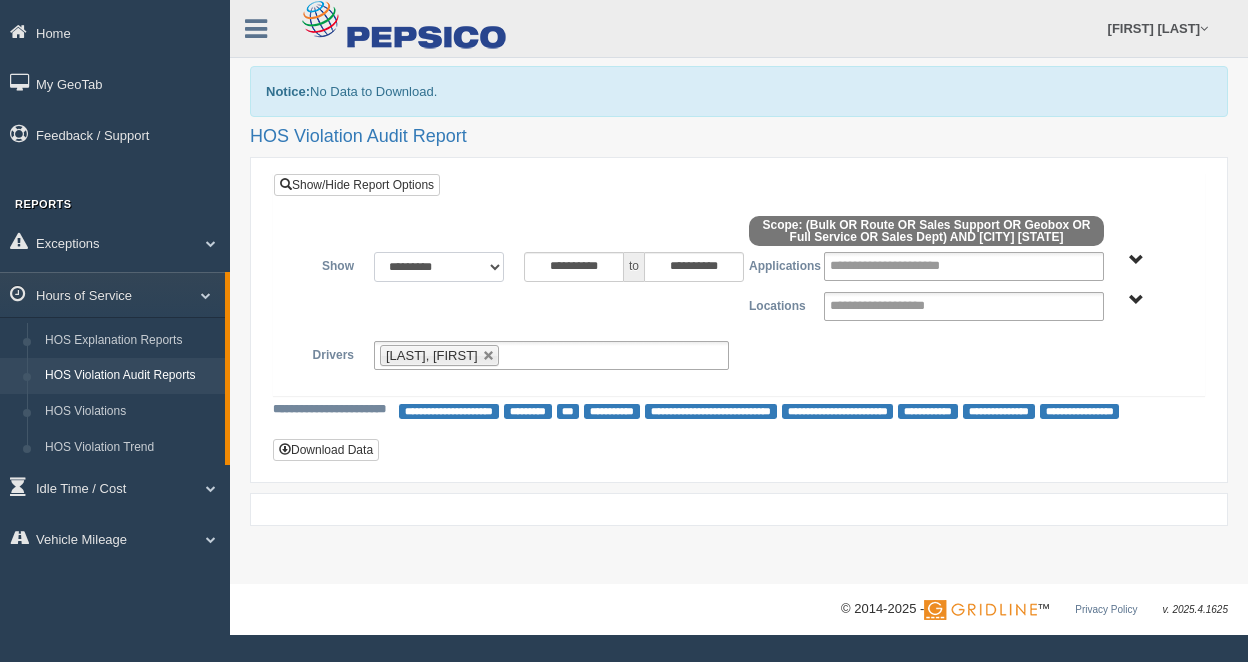 click on "**********" at bounding box center [439, 267] 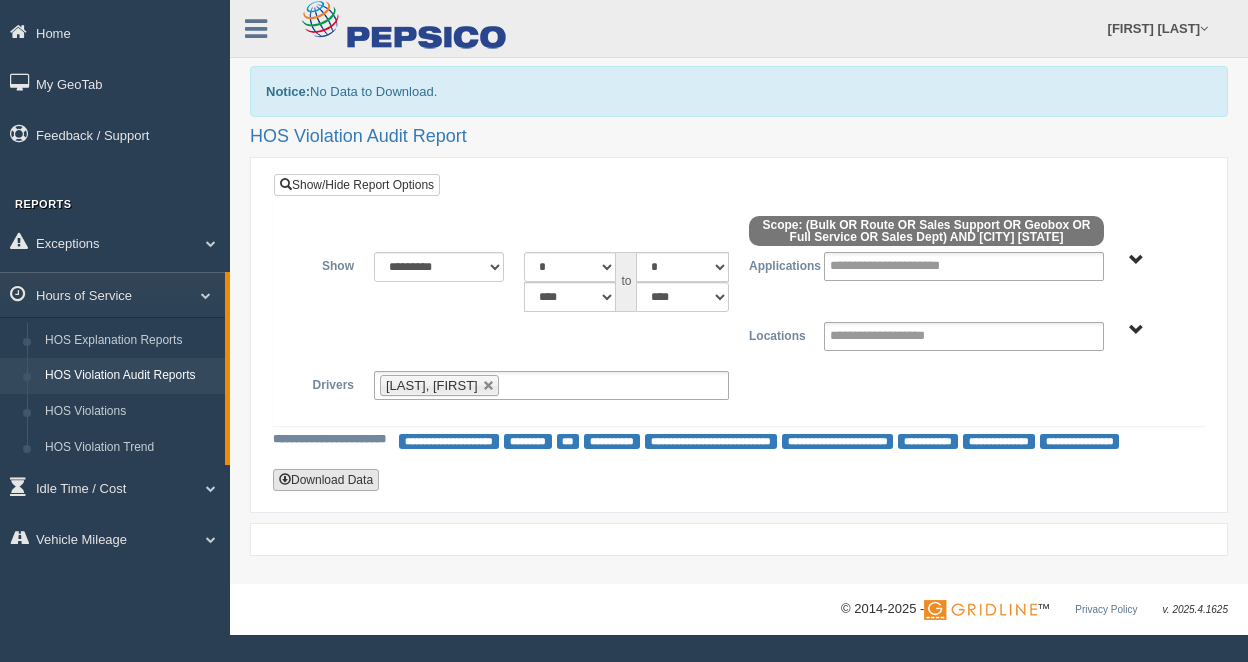 click on "Download Data" at bounding box center [326, 480] 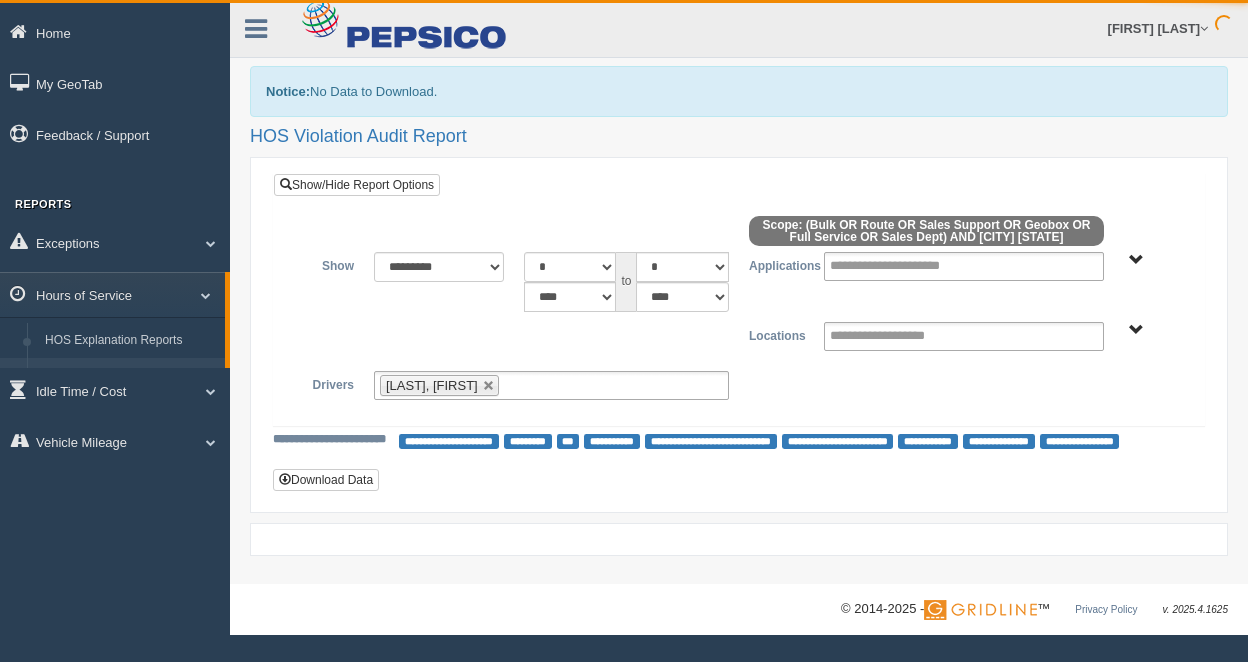 scroll, scrollTop: 0, scrollLeft: 0, axis: both 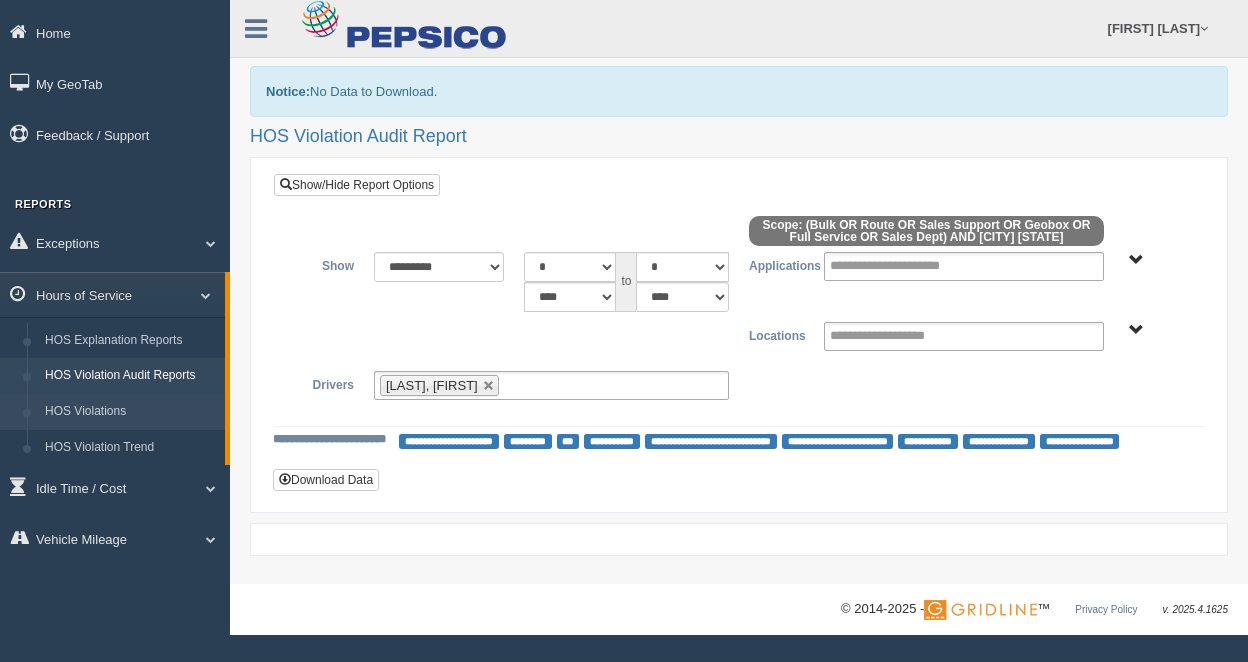 click on "HOS Violations" at bounding box center (130, 412) 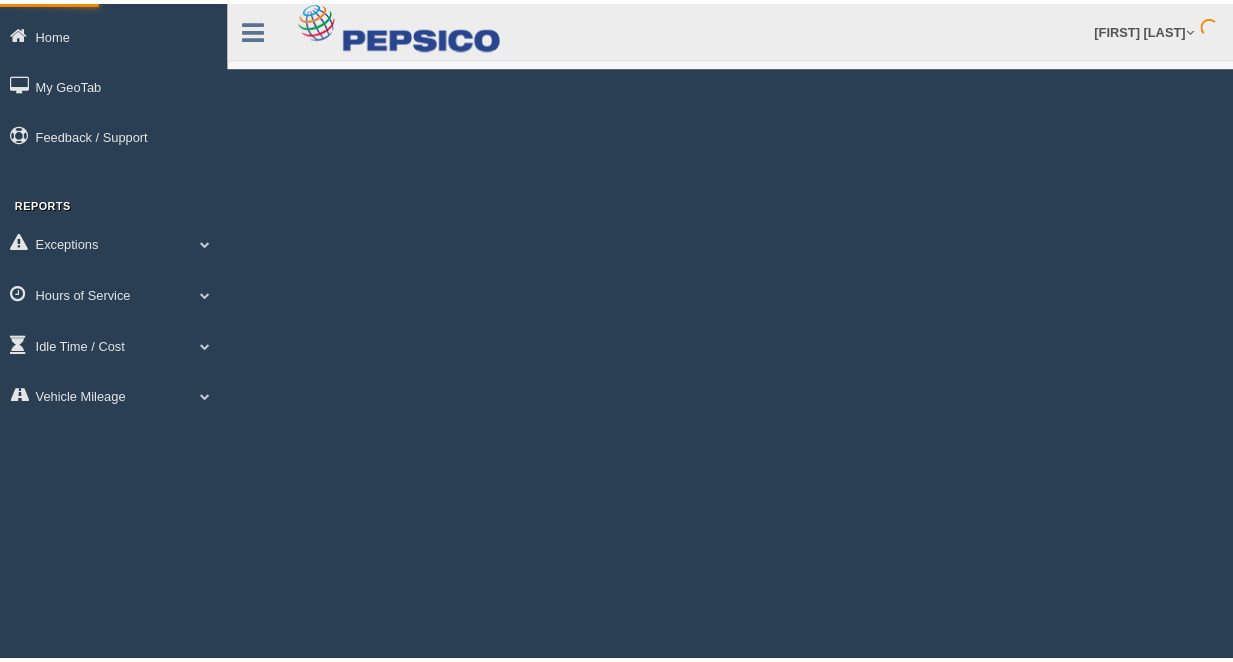 scroll, scrollTop: 0, scrollLeft: 0, axis: both 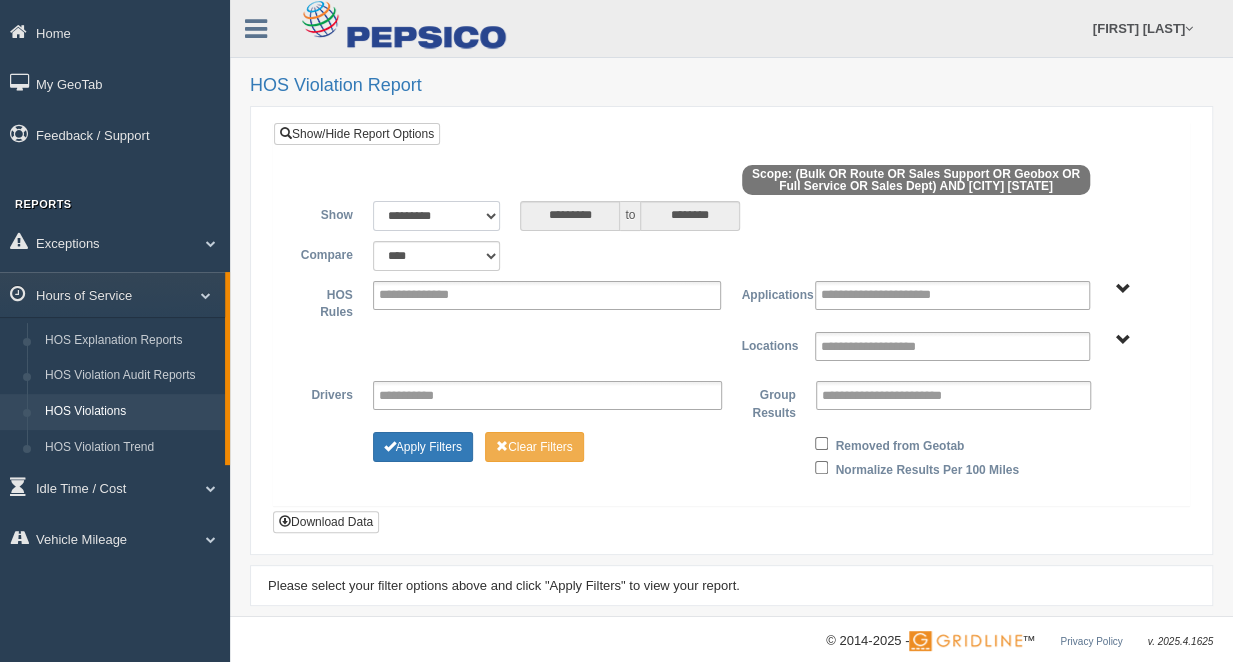 click on "**********" at bounding box center [437, 216] 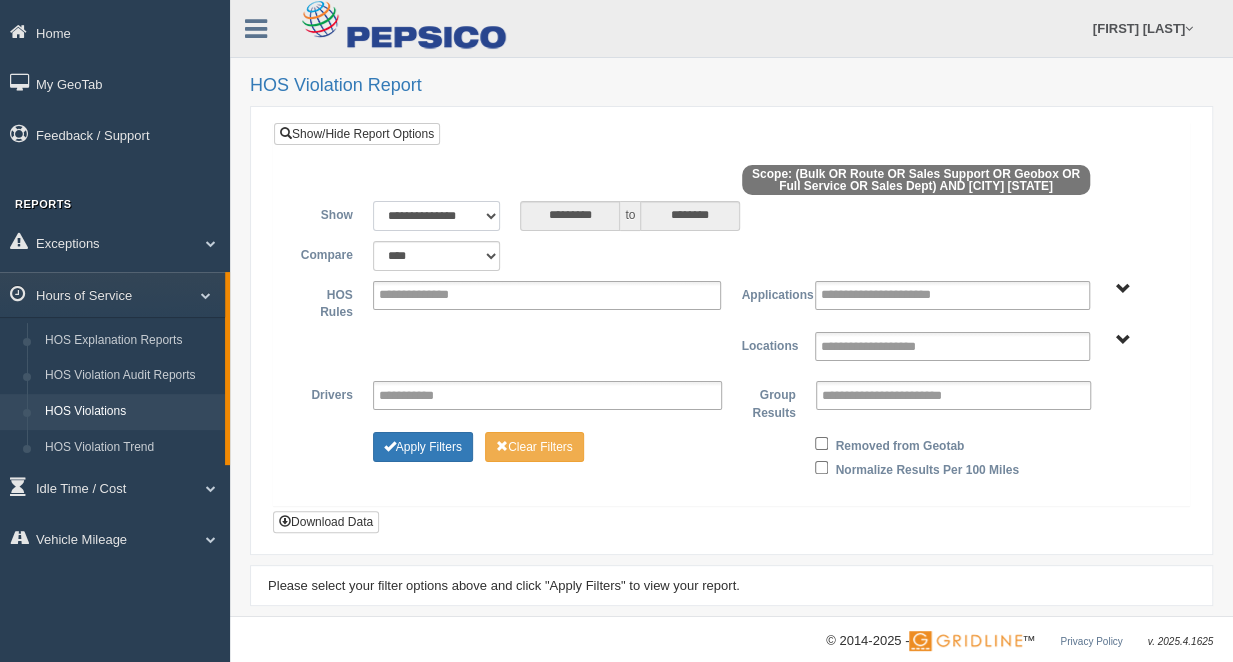 click on "**********" at bounding box center [437, 216] 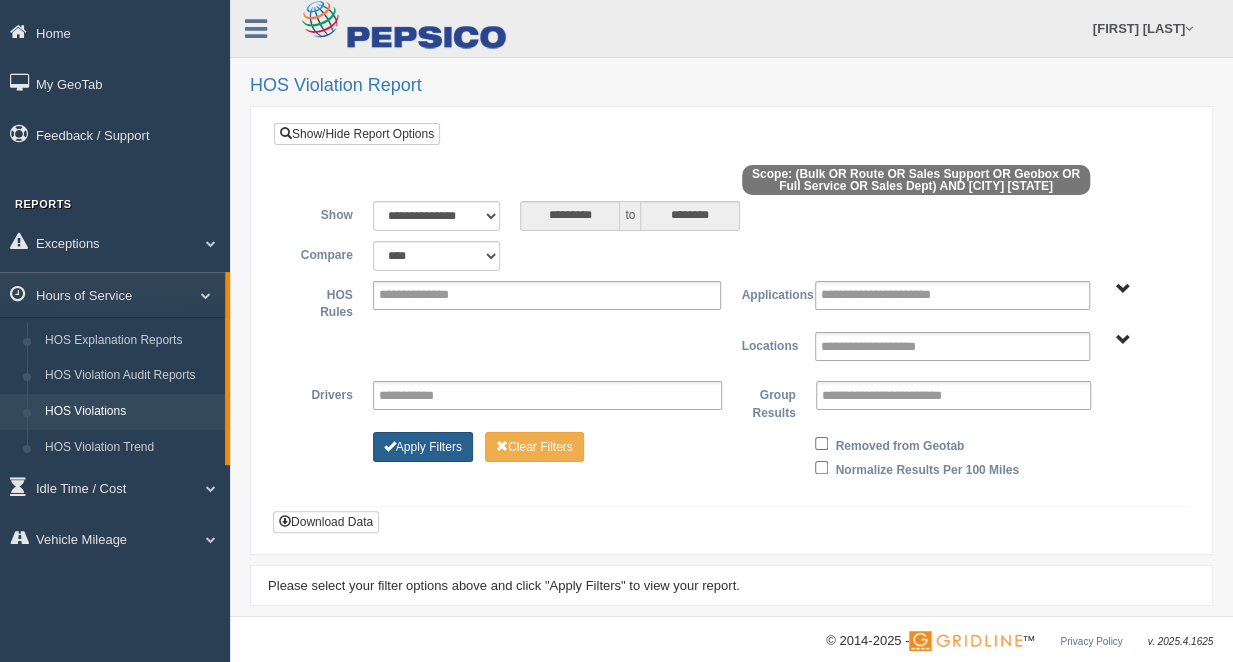 click on "Apply Filters" at bounding box center (423, 447) 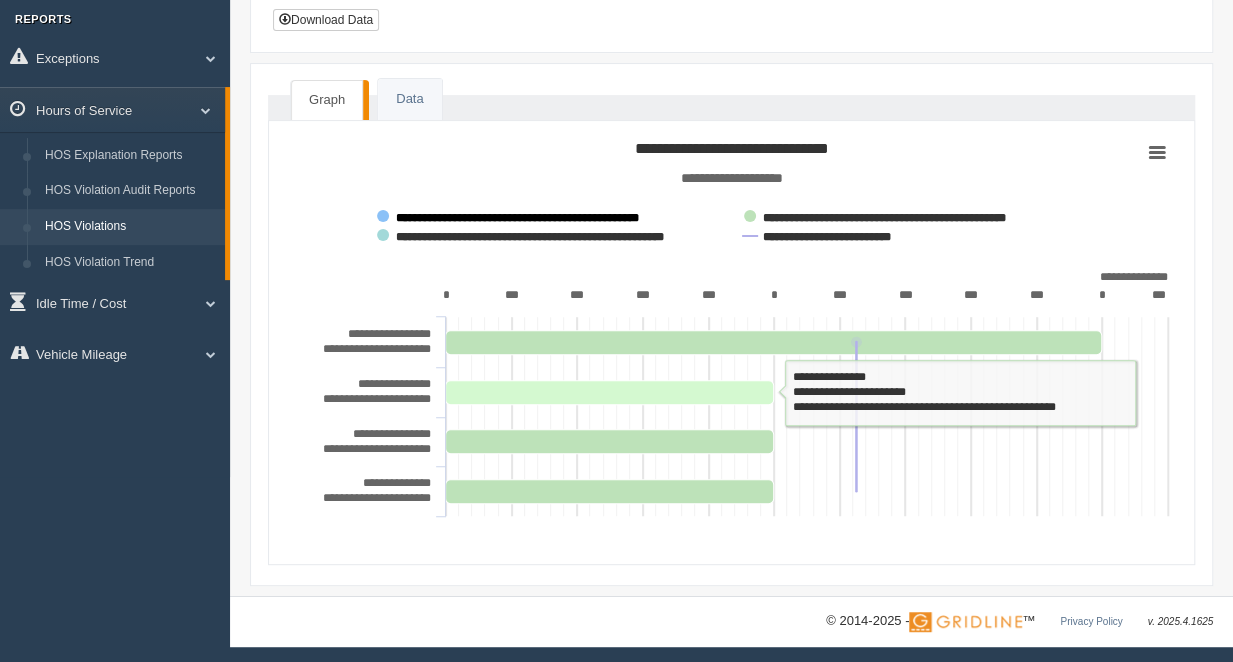 scroll, scrollTop: 0, scrollLeft: 0, axis: both 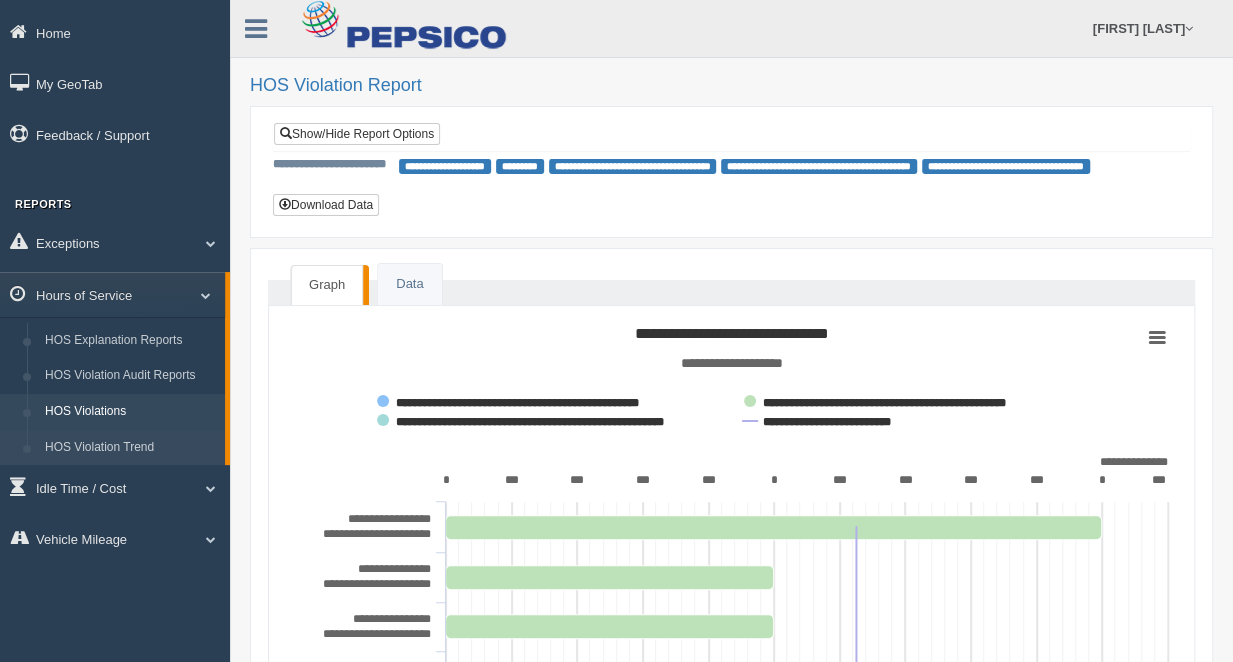 click on "HOS Violation Trend" at bounding box center [130, 448] 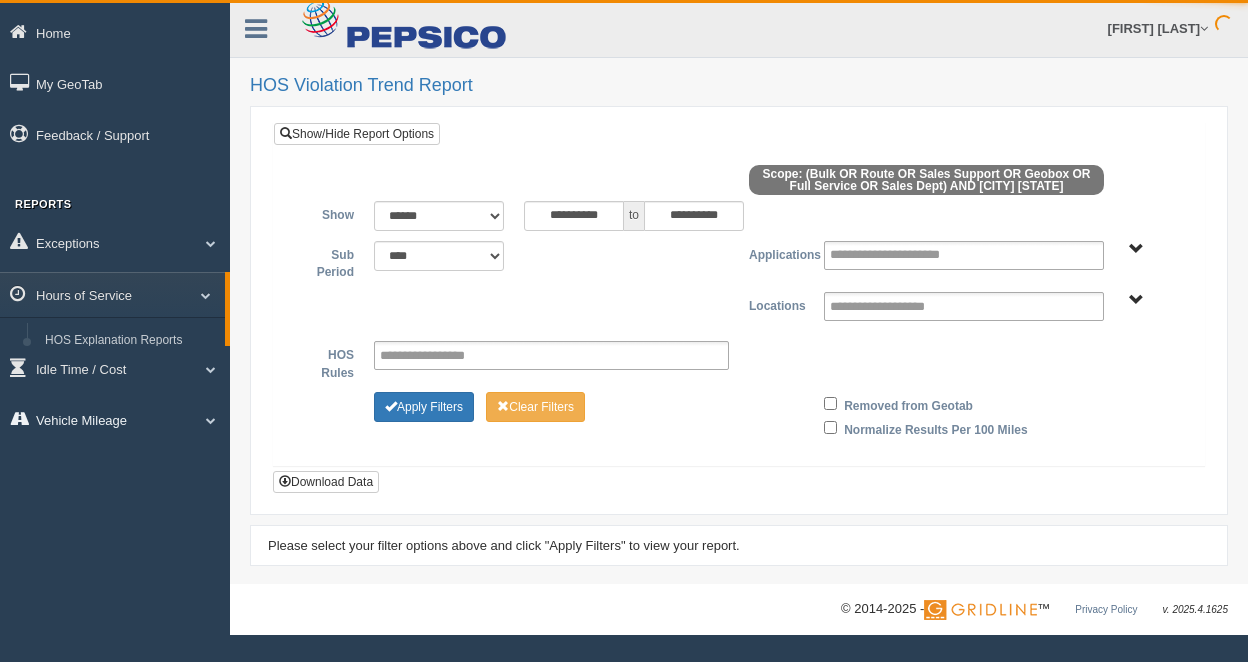 scroll, scrollTop: 0, scrollLeft: 0, axis: both 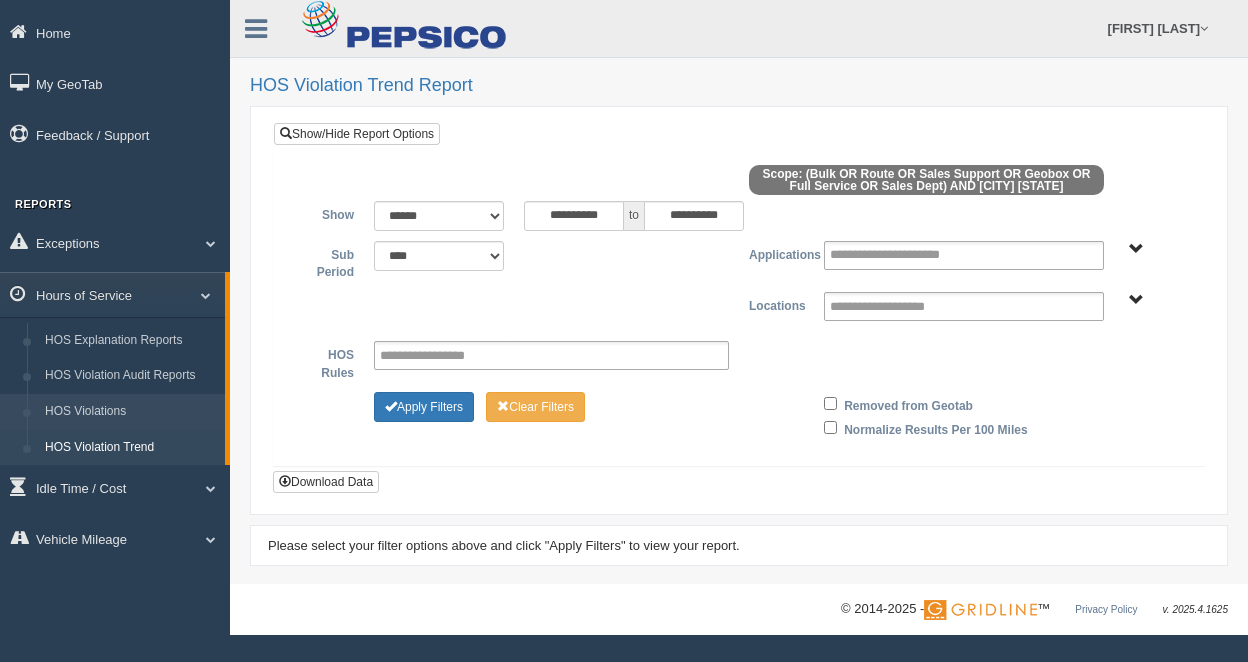 click on "HOS Violations" at bounding box center [130, 412] 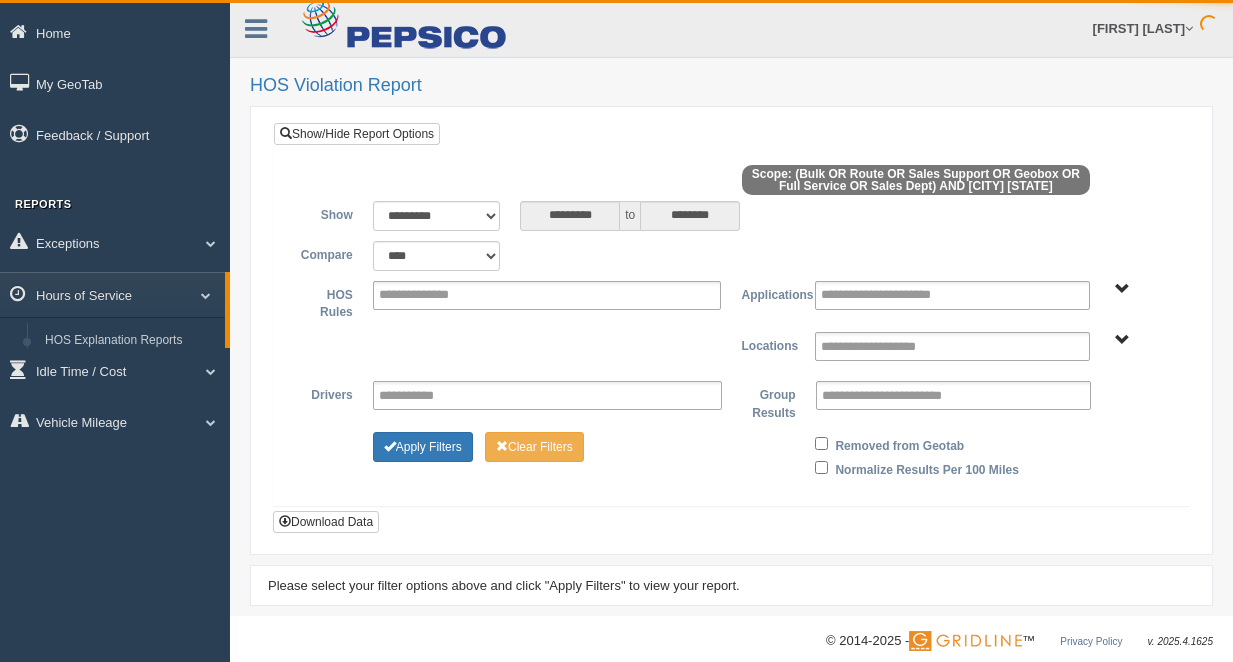 scroll, scrollTop: 0, scrollLeft: 0, axis: both 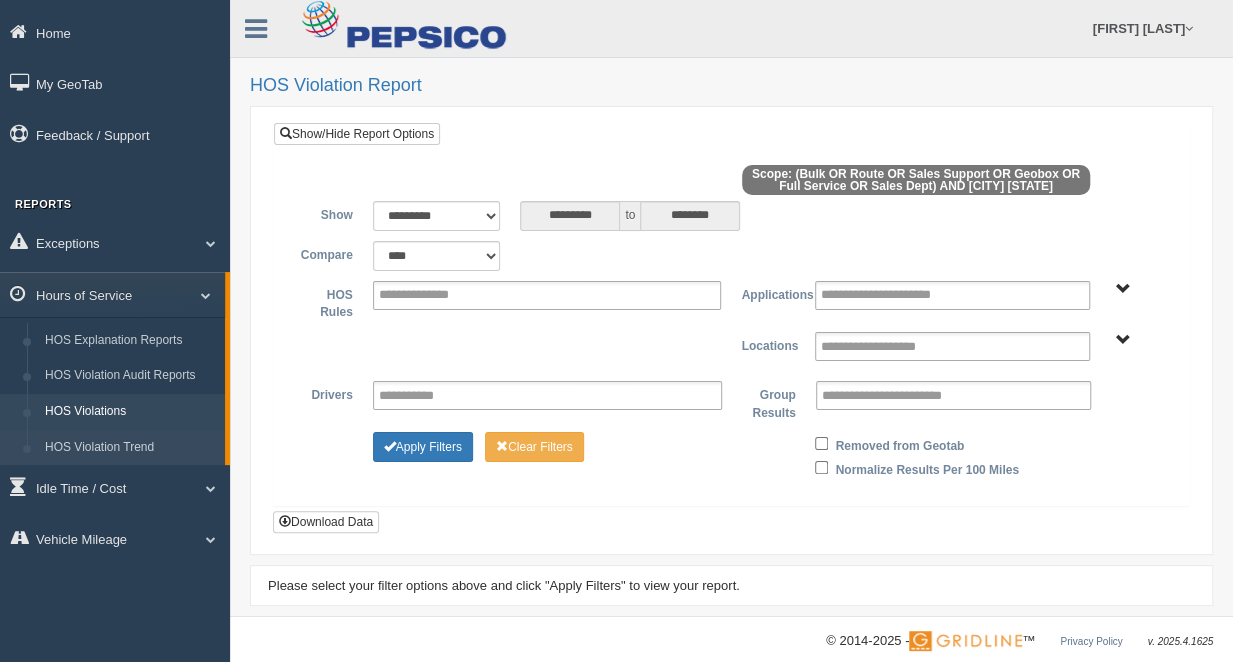 click on "HOS Violation Trend" at bounding box center (130, 448) 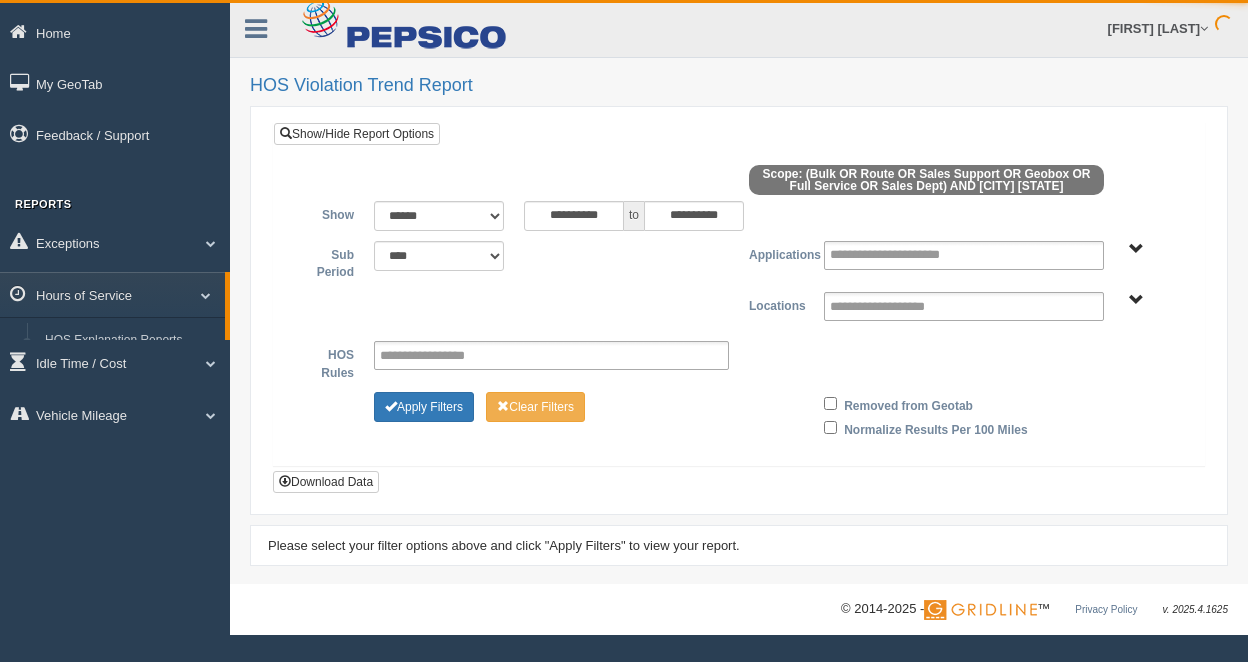 scroll, scrollTop: 0, scrollLeft: 0, axis: both 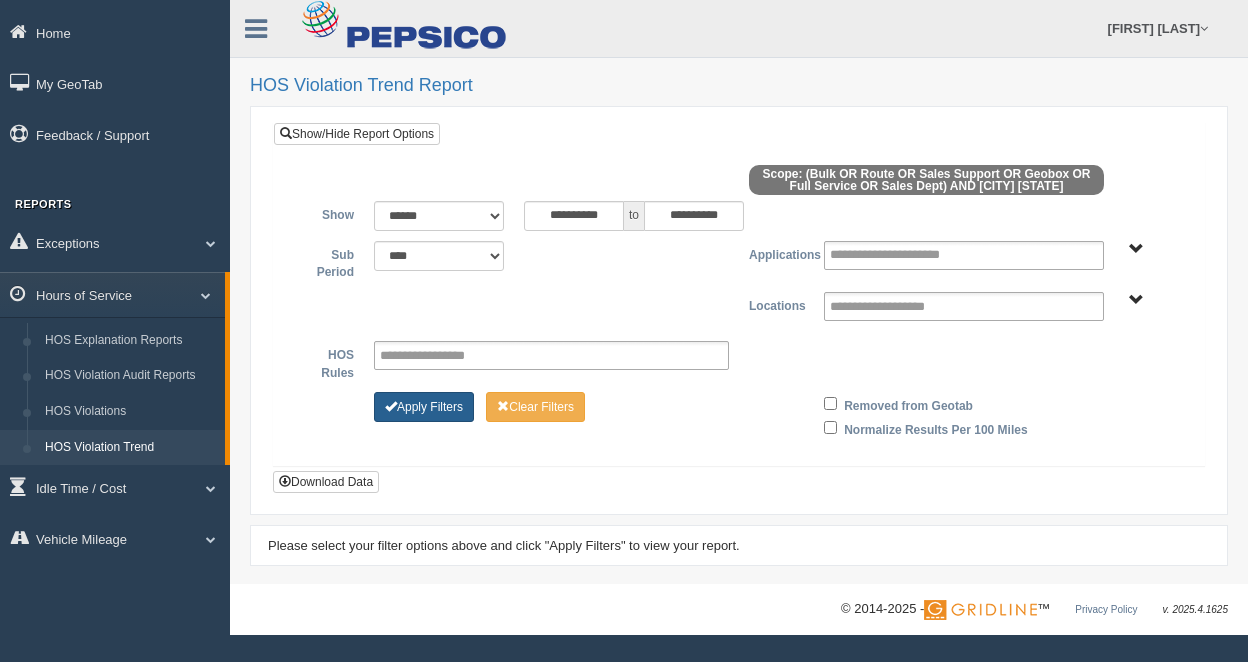 click on "Apply Filters" at bounding box center (424, 407) 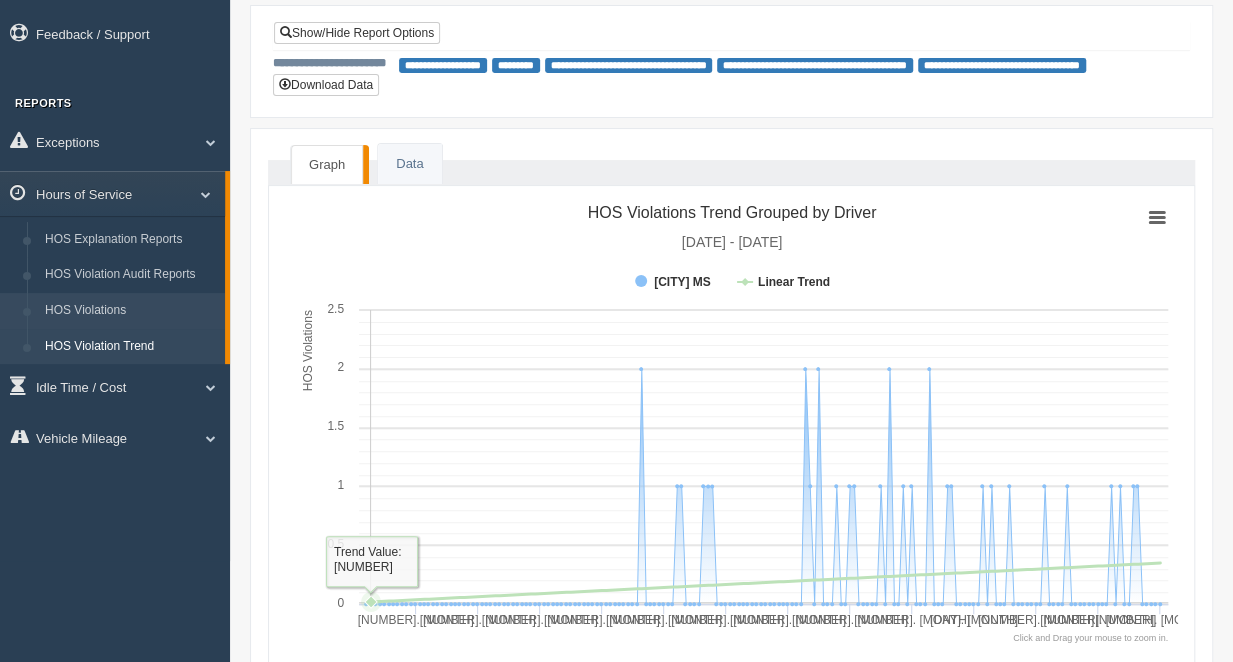 scroll, scrollTop: 1, scrollLeft: 0, axis: vertical 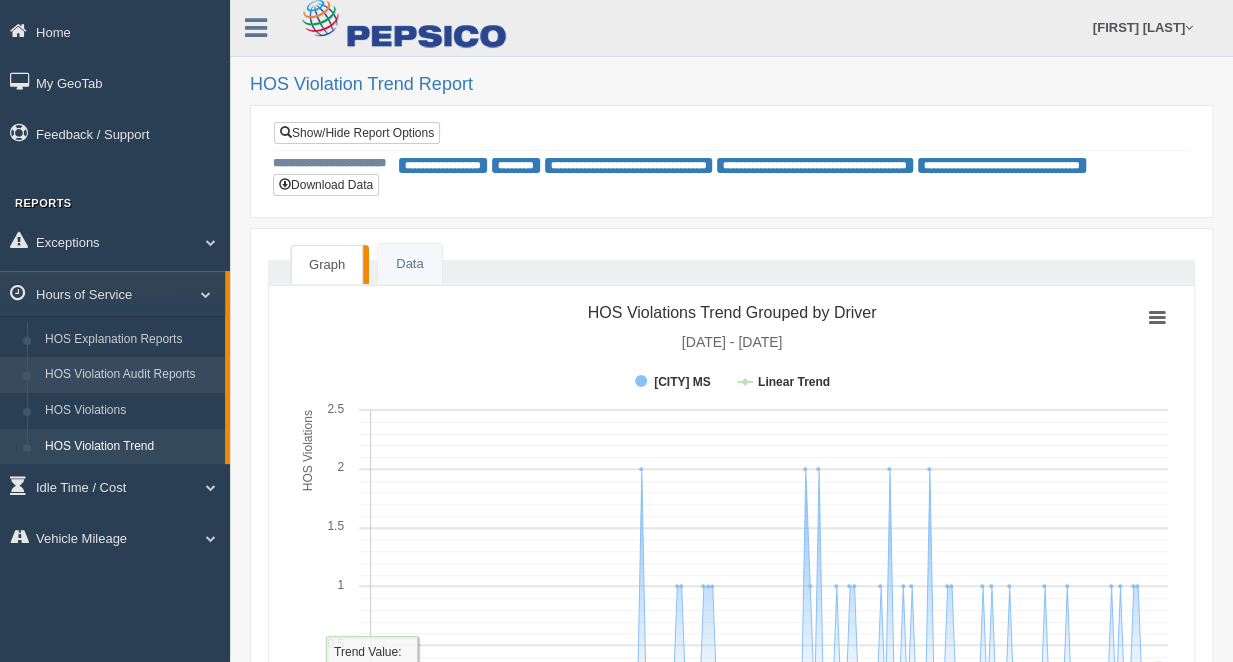 click on "HOS Violation Audit Reports" at bounding box center [130, 375] 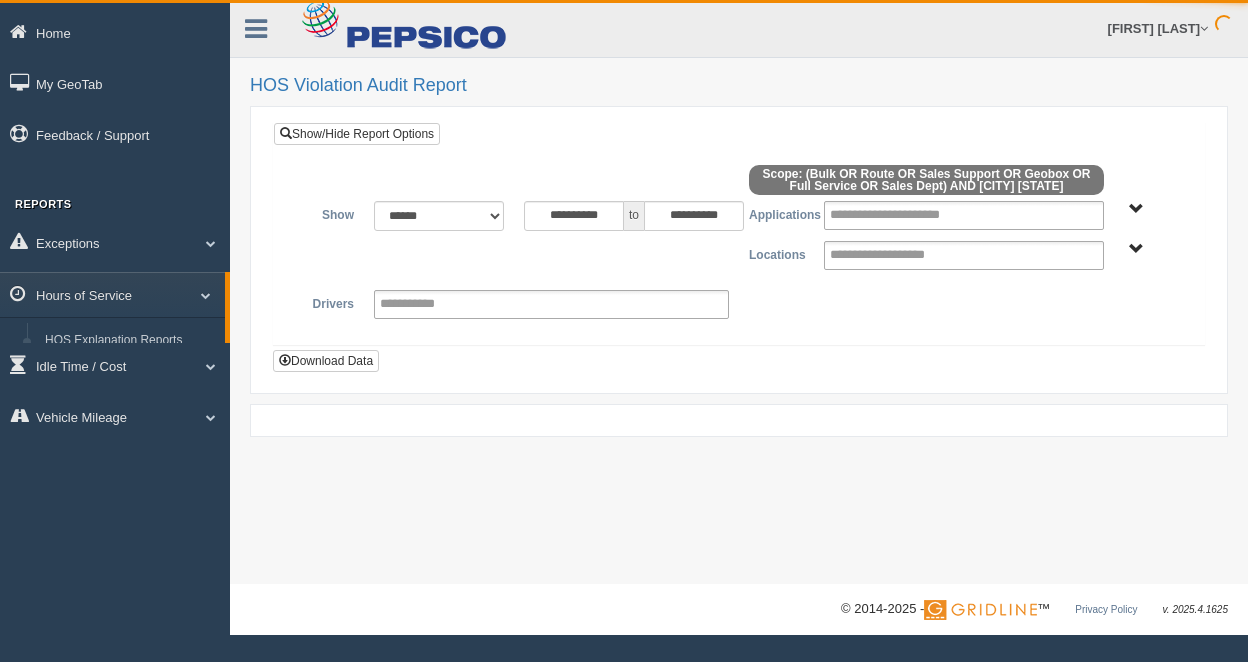 scroll, scrollTop: 0, scrollLeft: 0, axis: both 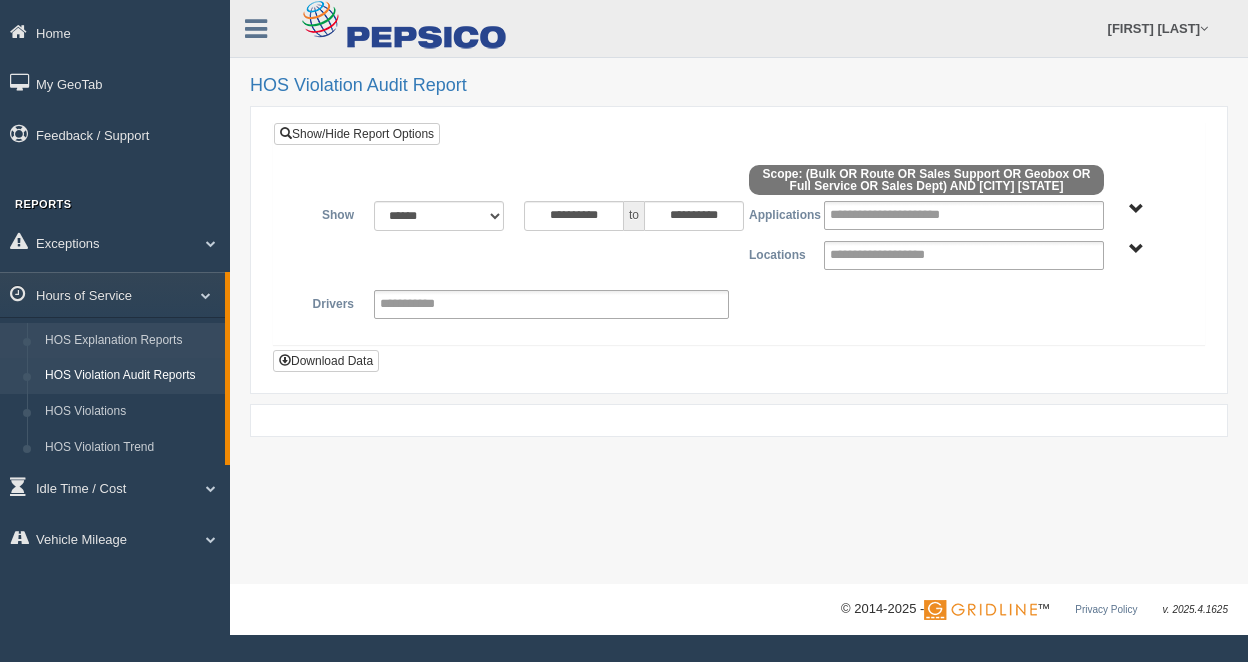 click on "HOS Explanation Reports" at bounding box center (130, 341) 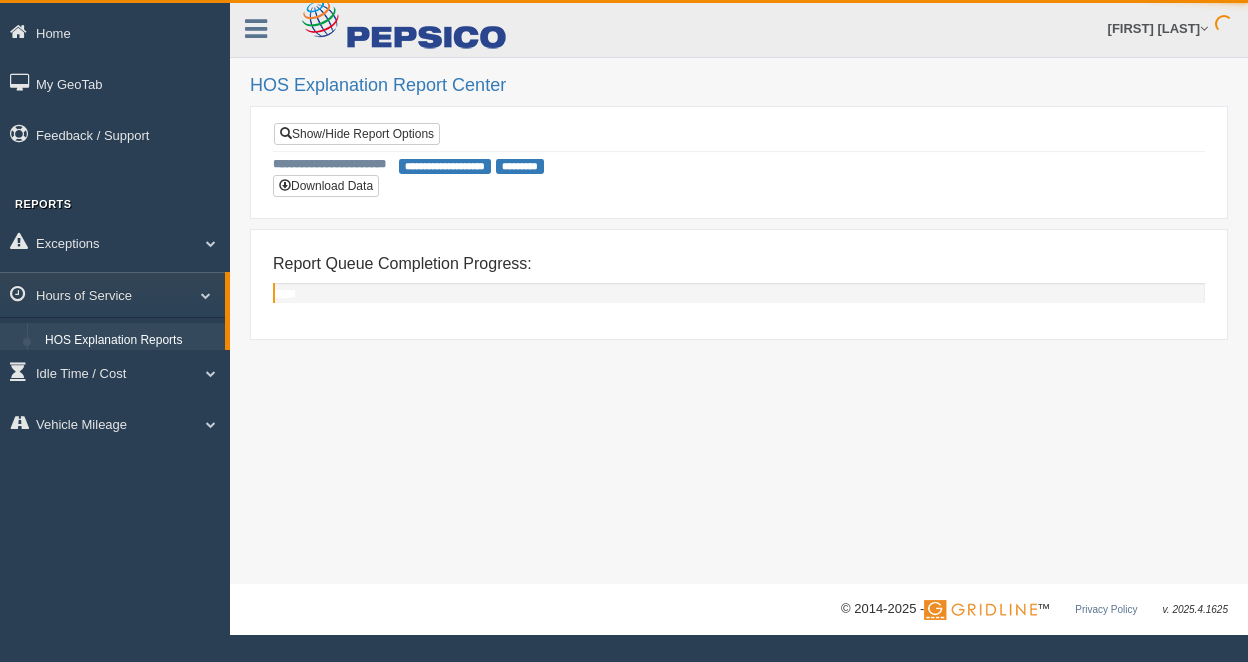 scroll, scrollTop: 0, scrollLeft: 0, axis: both 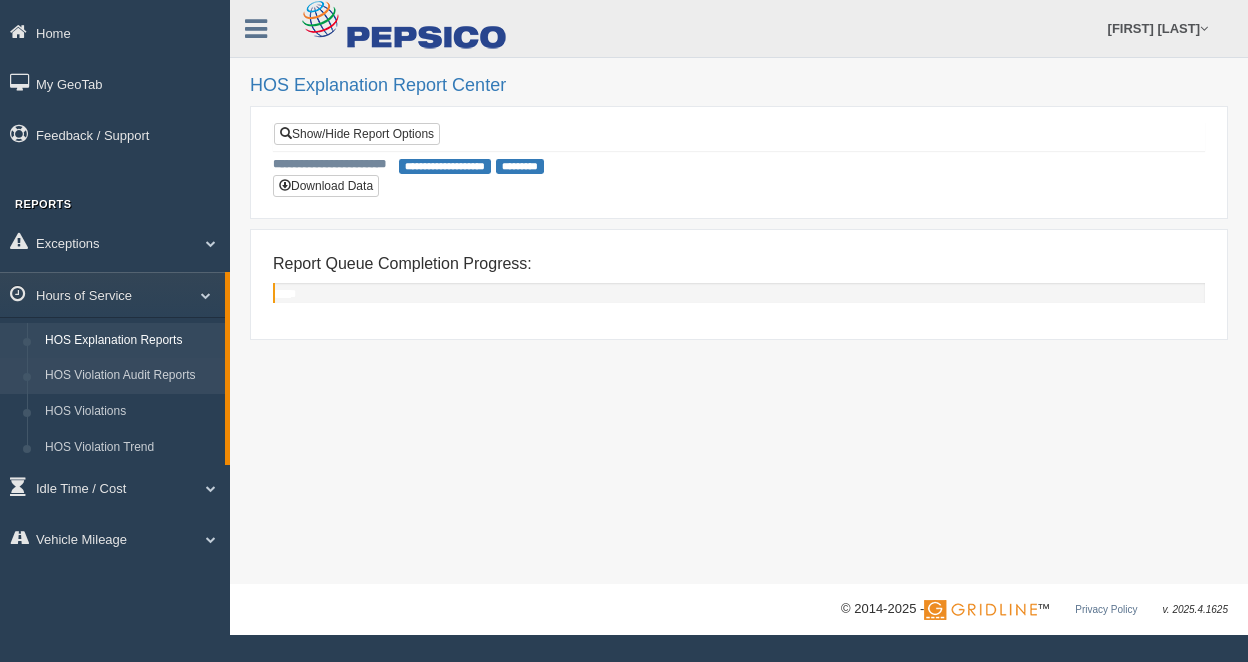 click on "HOS Violation Audit Reports" at bounding box center [130, 376] 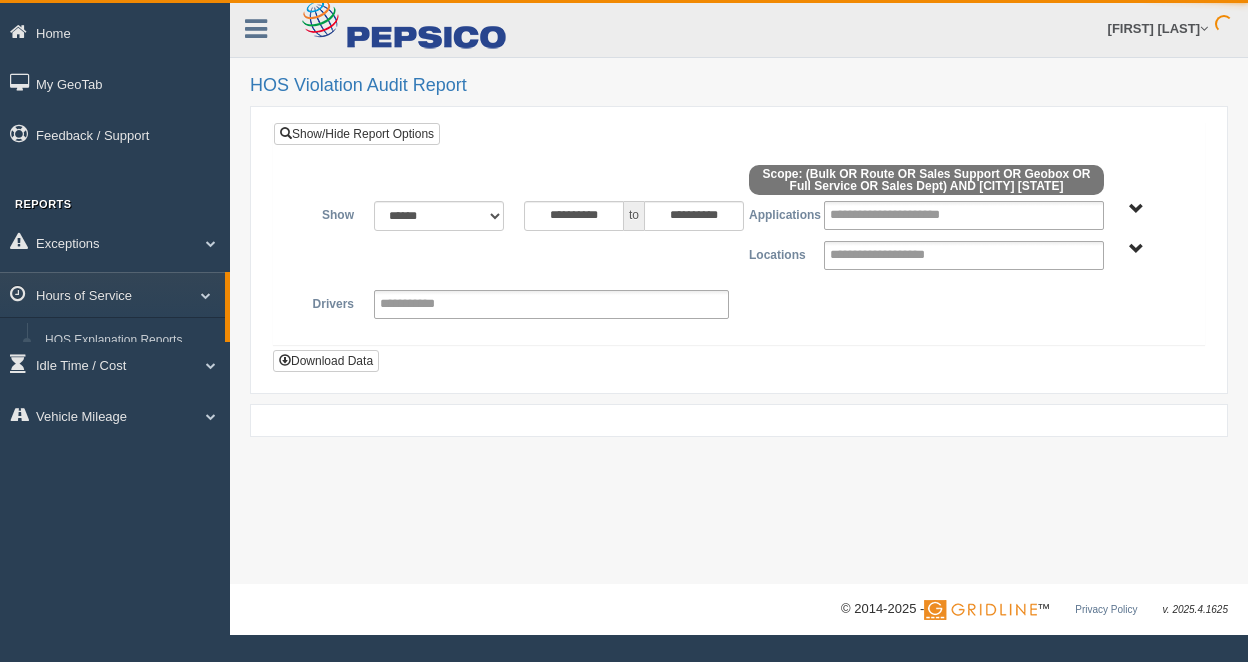 scroll, scrollTop: 0, scrollLeft: 0, axis: both 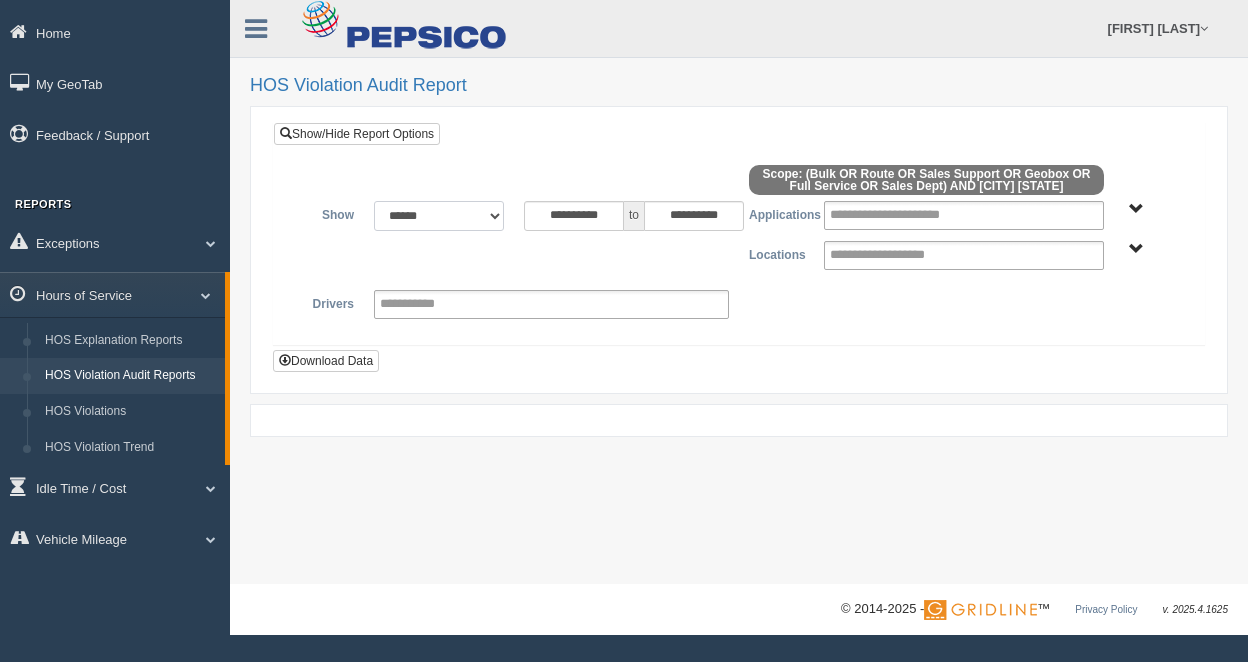 click on "**********" at bounding box center (439, 216) 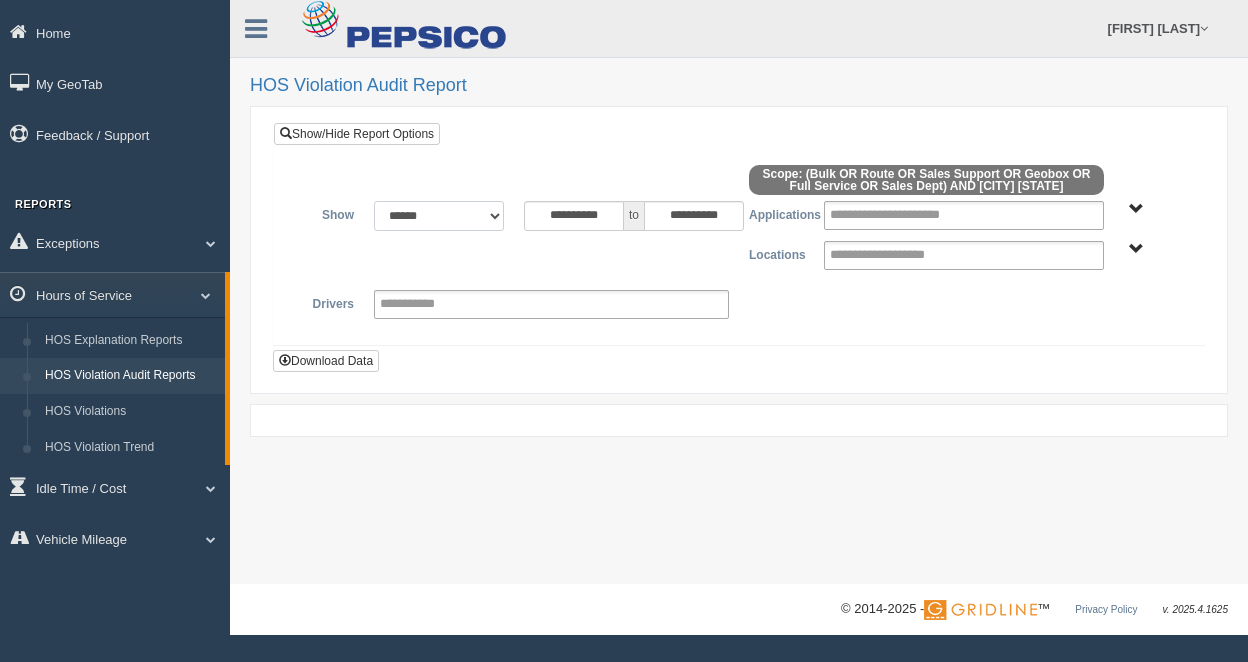 select on "**********" 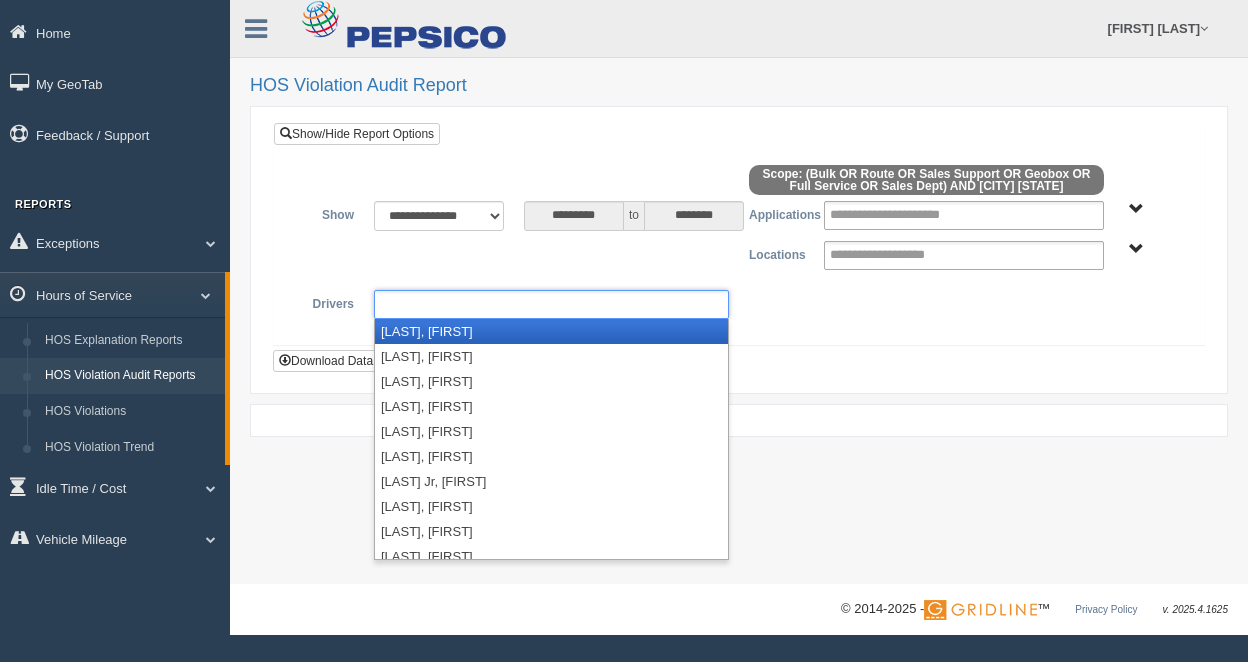 click at bounding box center [422, 304] 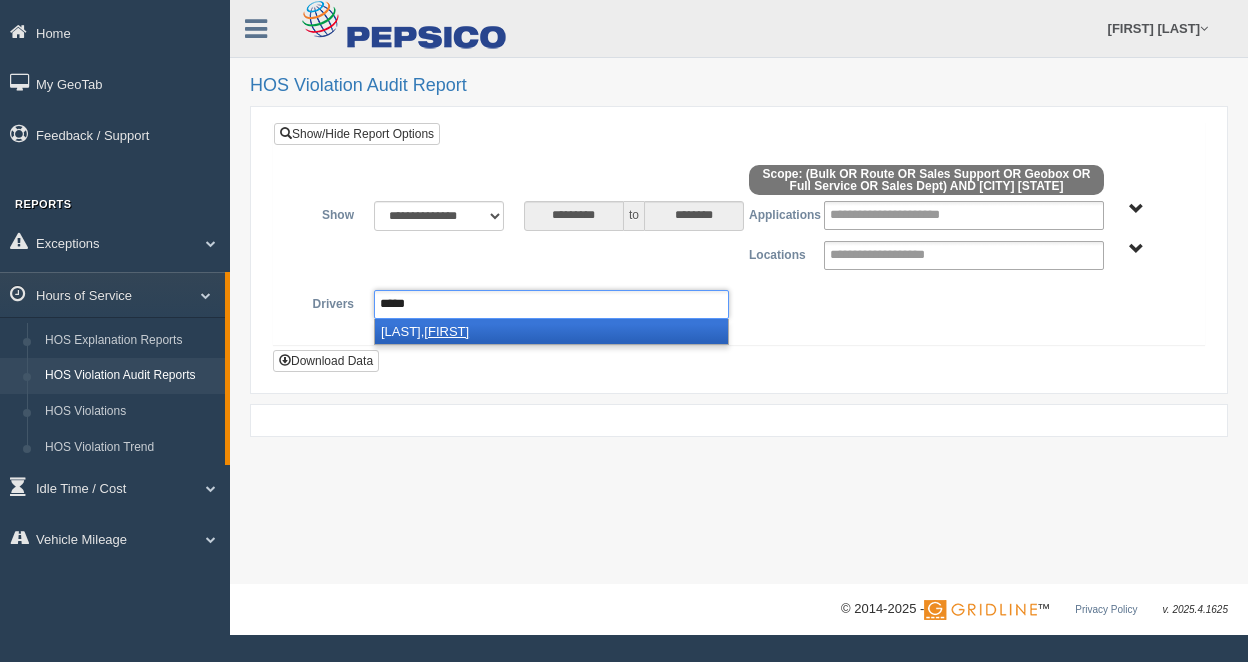 type on "*****" 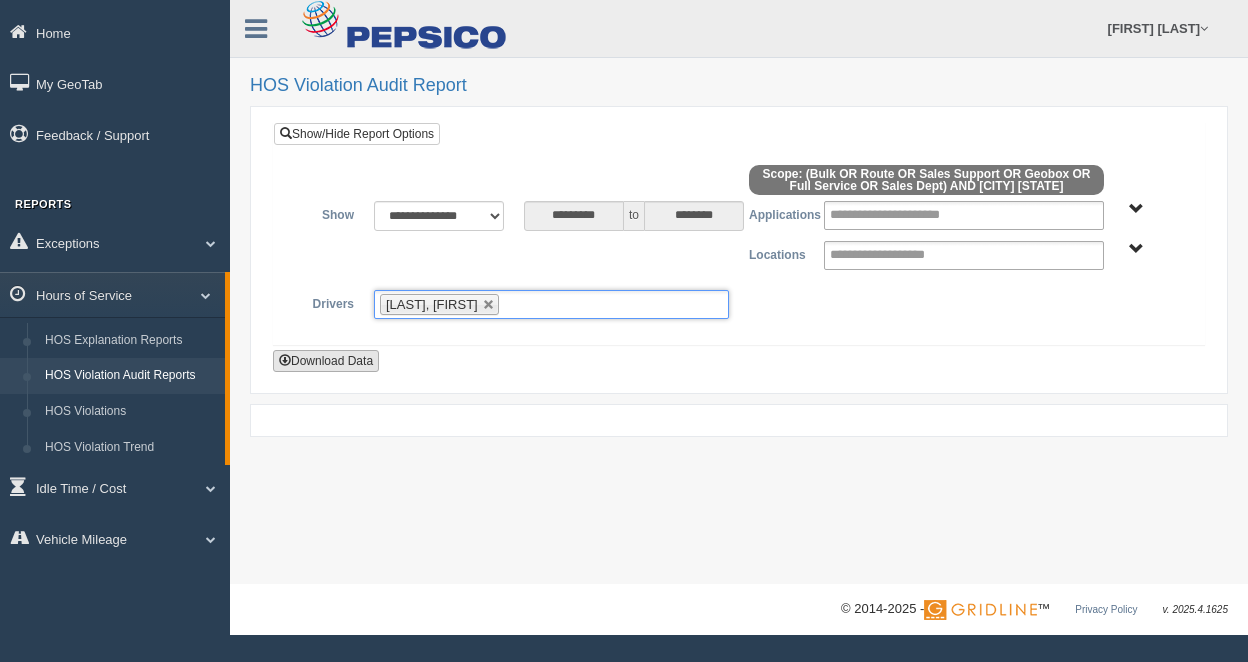 click on "Download Data" at bounding box center [326, 361] 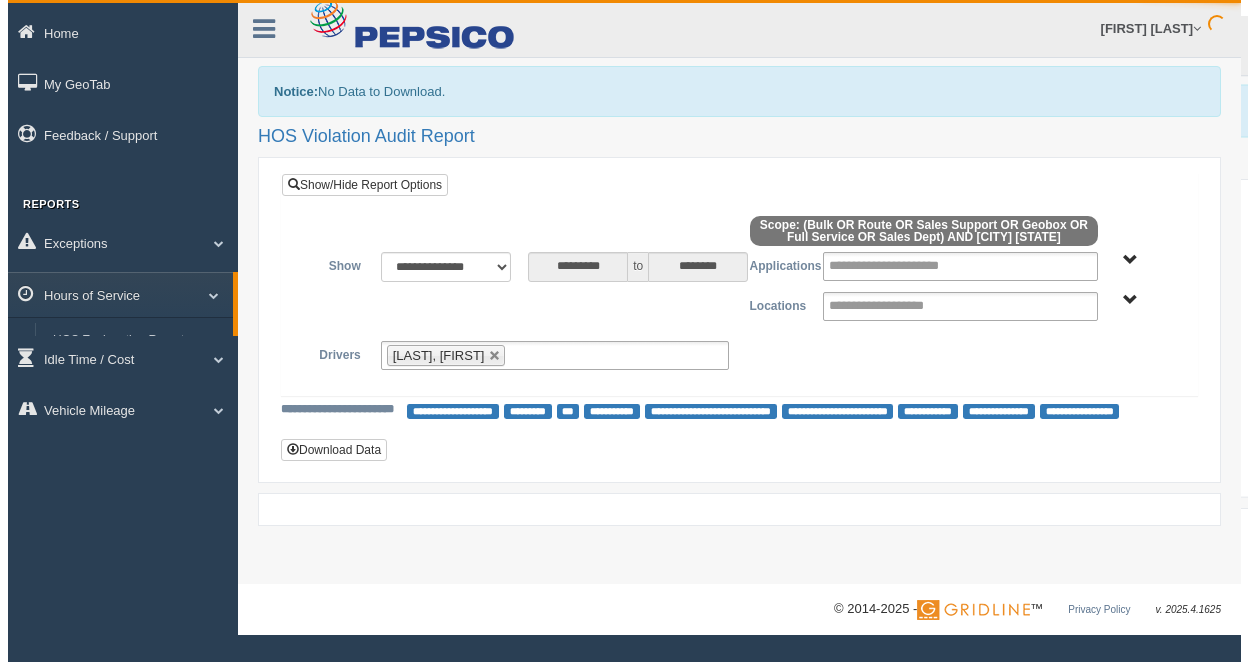 scroll, scrollTop: 0, scrollLeft: 0, axis: both 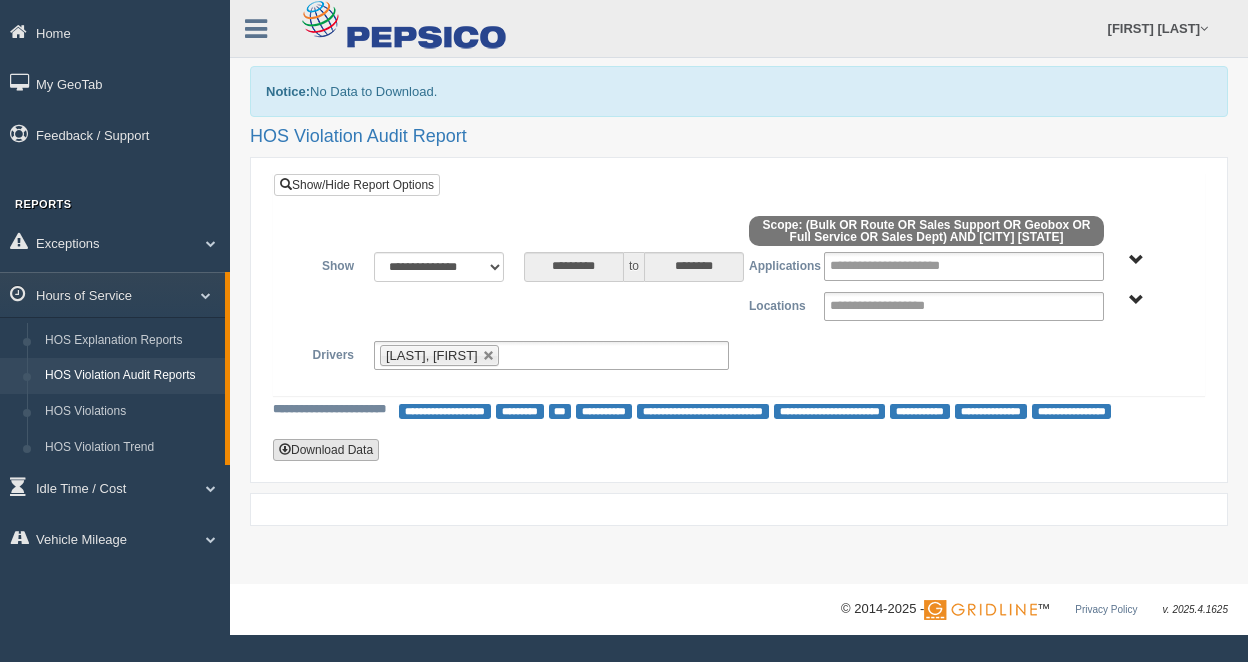 click on "Download Data" at bounding box center (326, 450) 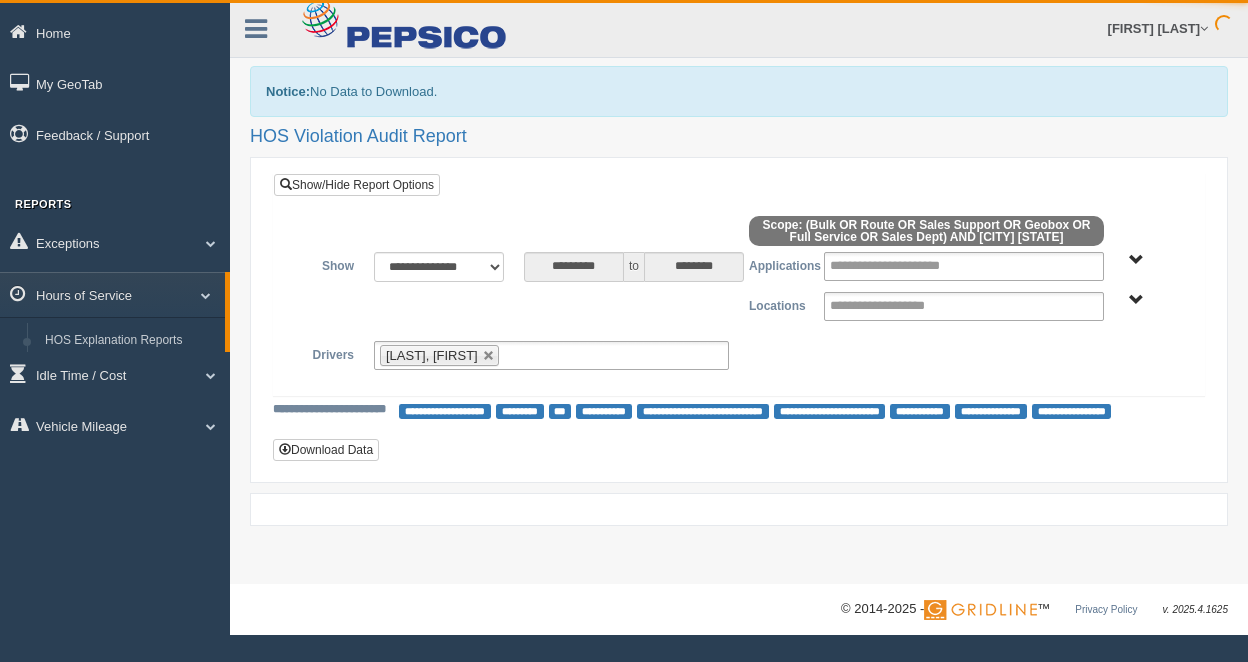 scroll, scrollTop: 0, scrollLeft: 0, axis: both 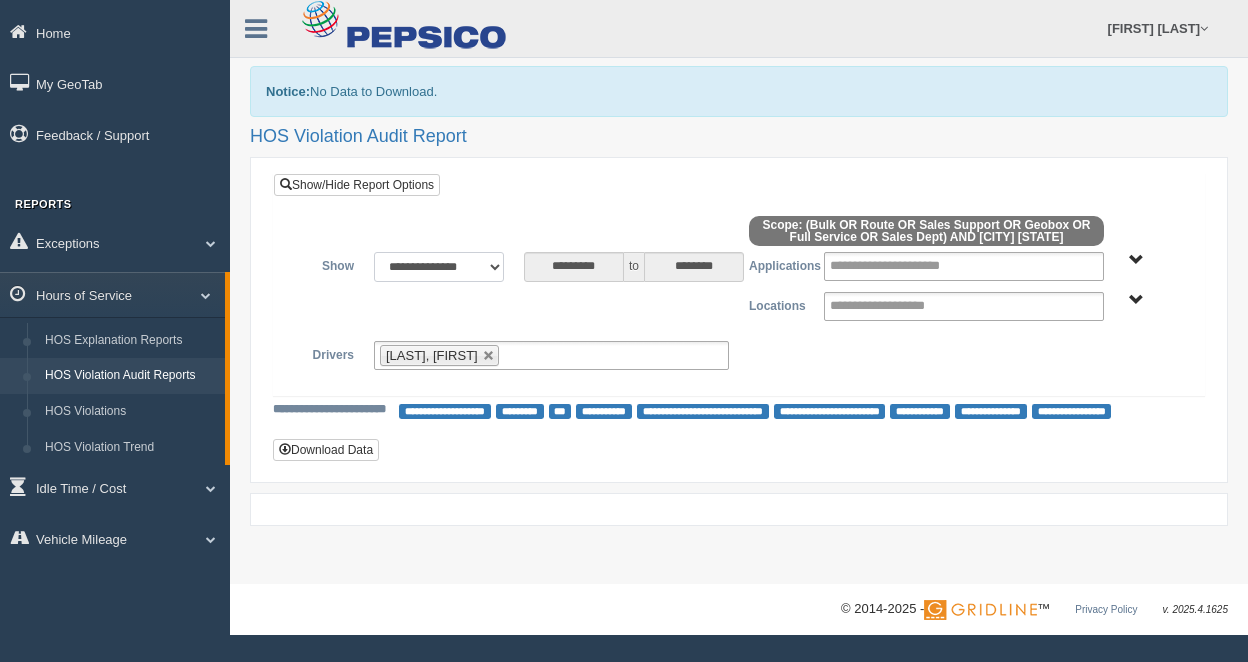 click on "**********" at bounding box center (439, 267) 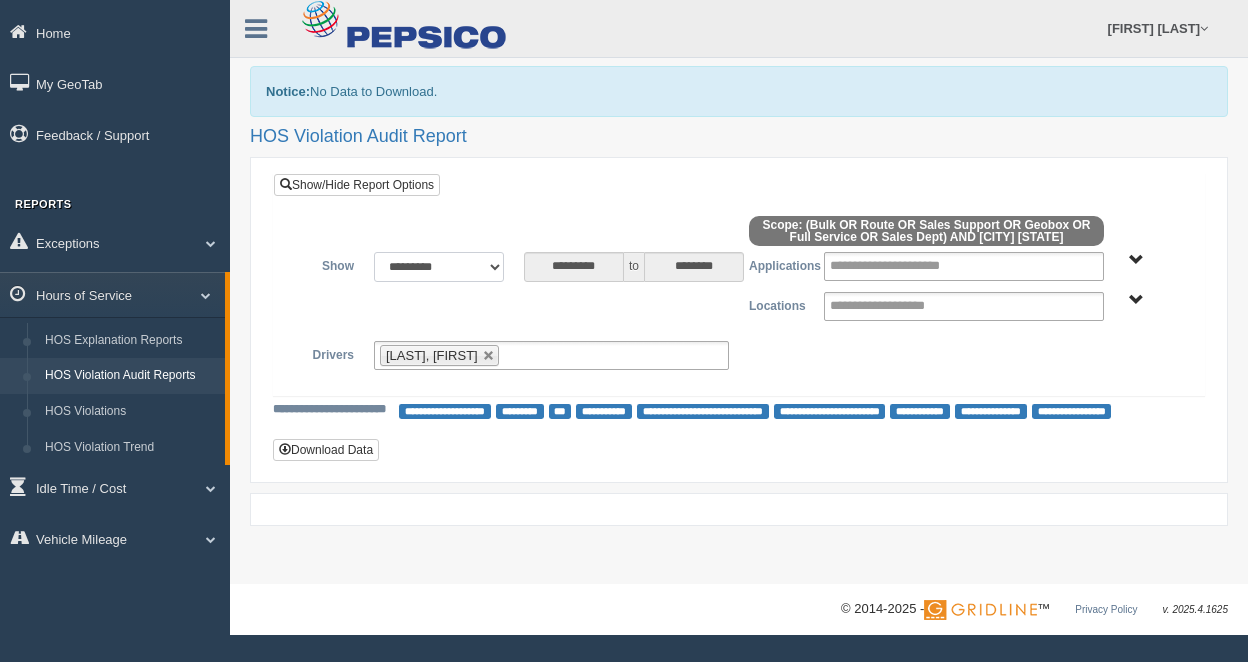 click on "**********" at bounding box center (439, 267) 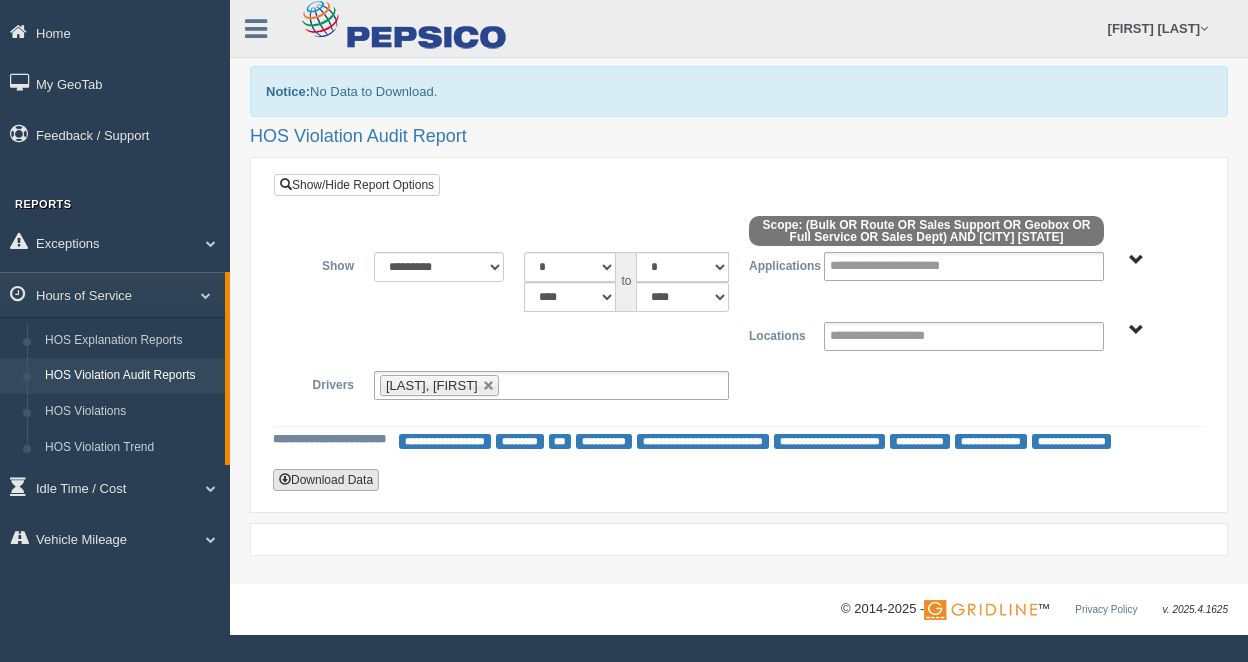 click on "Download Data" at bounding box center [326, 480] 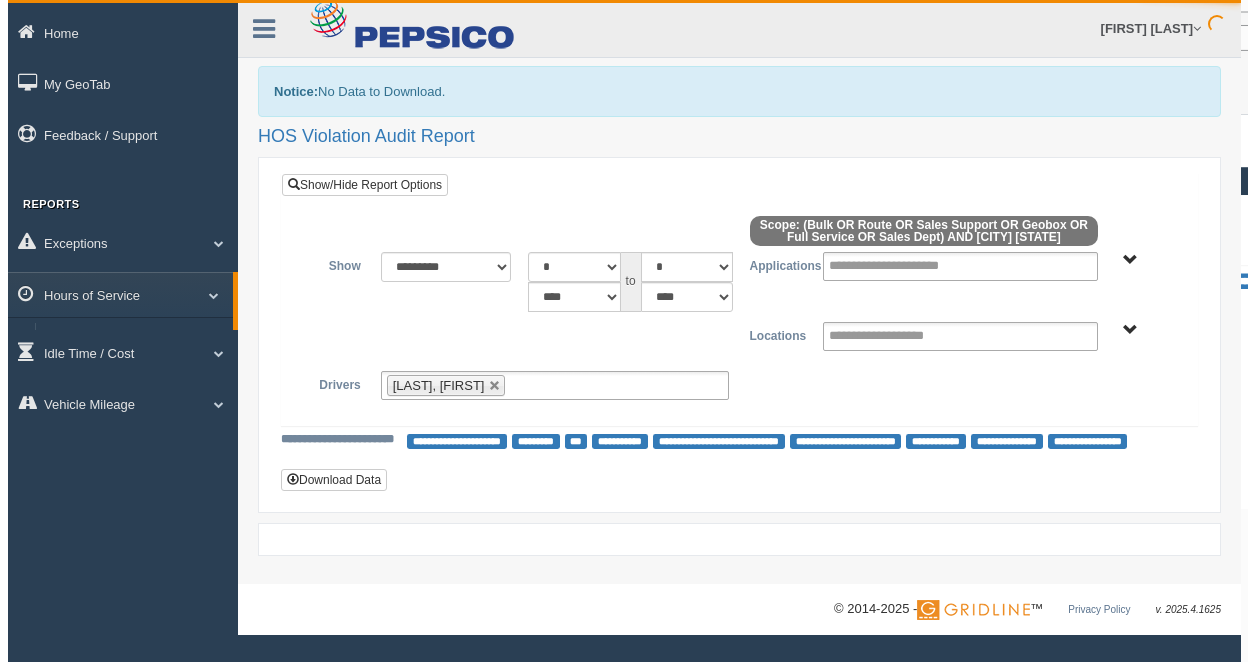 scroll, scrollTop: 0, scrollLeft: 0, axis: both 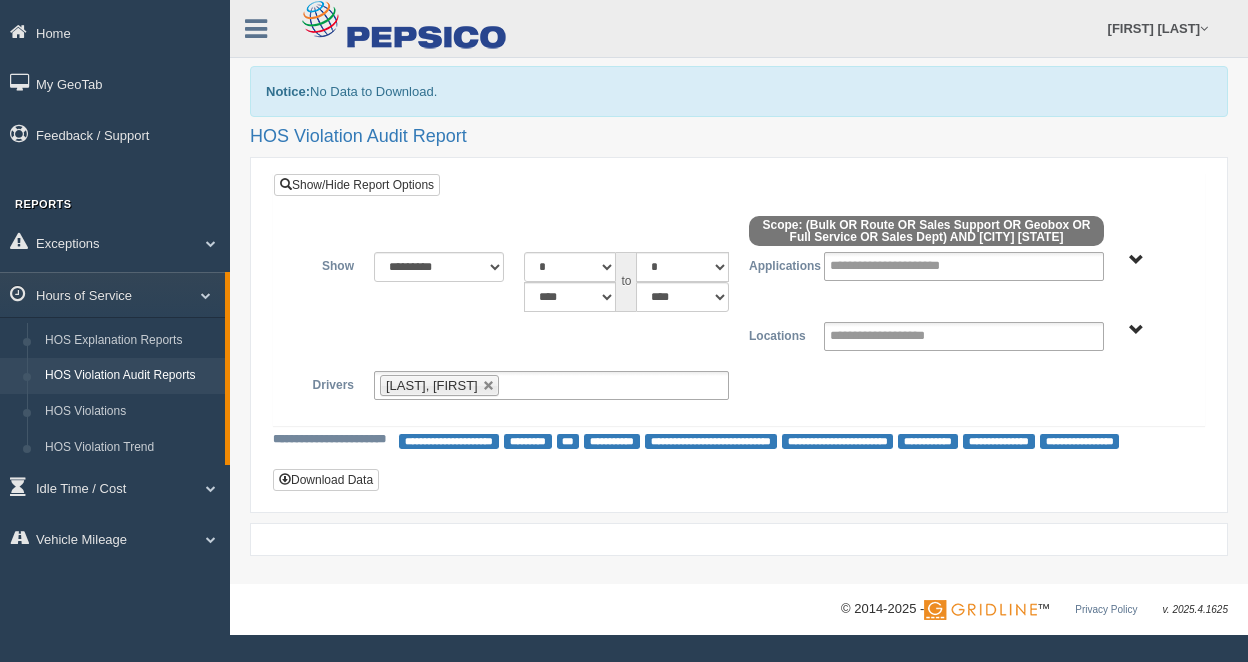 click on "Bulk Full Service Geobox Route Sales Dept Sales Support" at bounding box center [1136, 260] 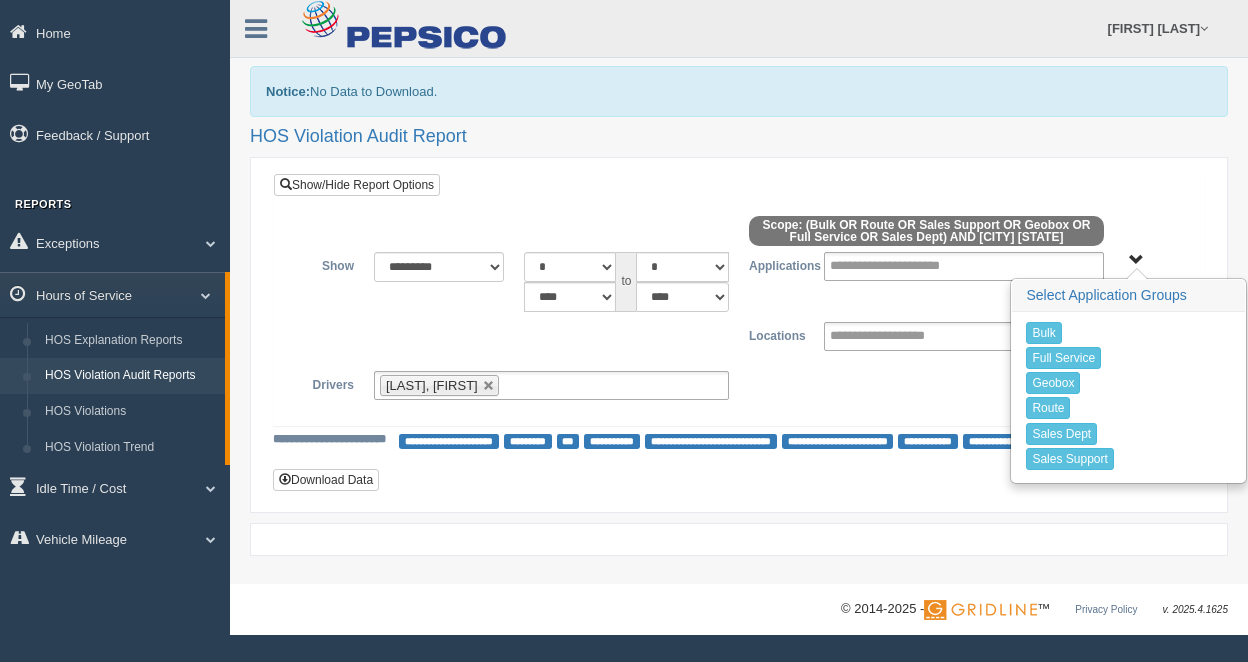 click on "Bulk Full Service Geobox Route Sales Dept Sales Support" at bounding box center (1136, 260) 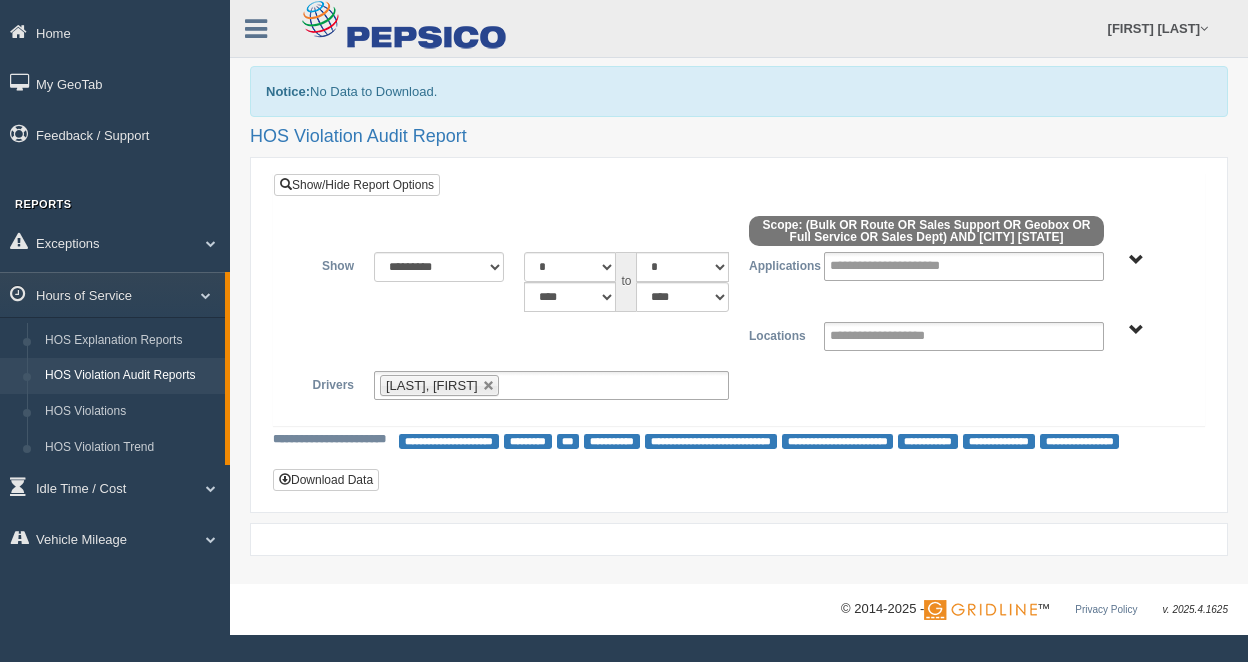 click on "[CITY] [STATE]" at bounding box center [1136, 330] 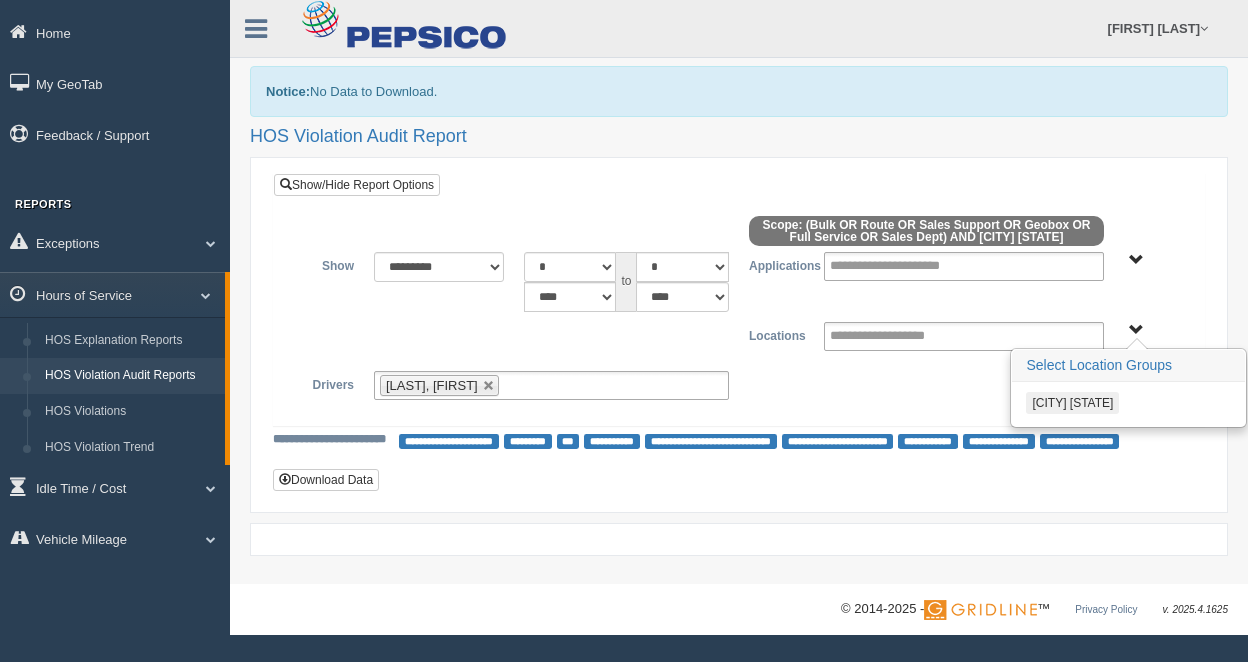click on "[CITY] [STATE]" at bounding box center (1136, 330) 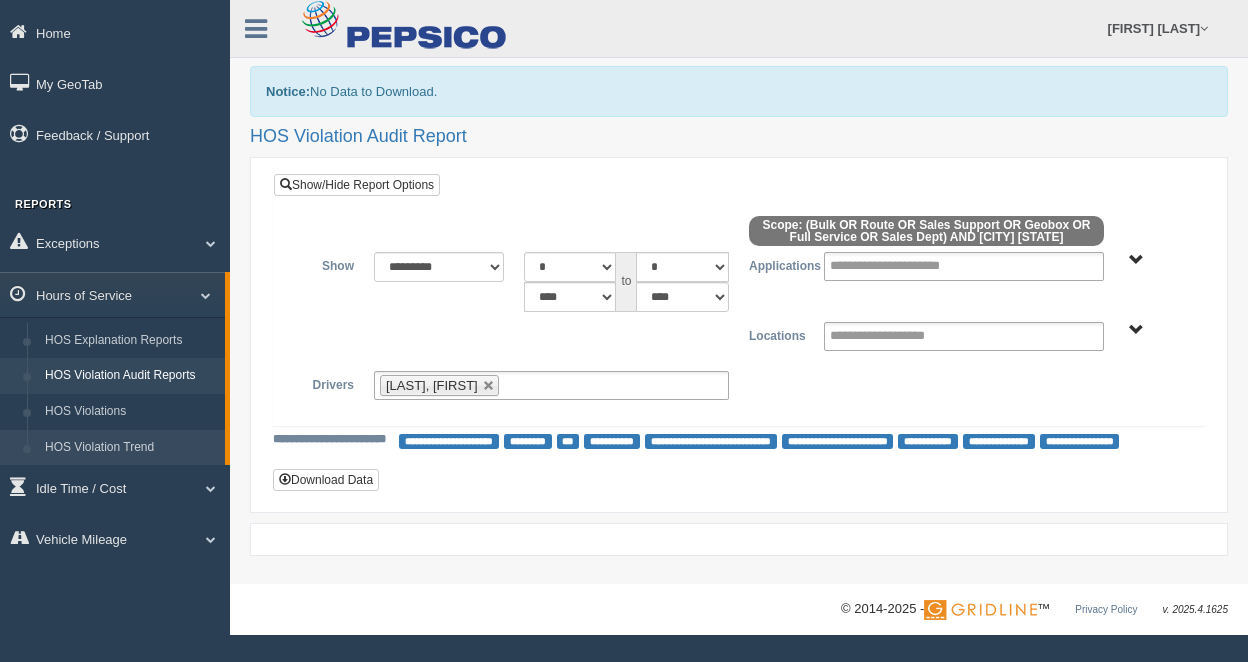 click on "HOS Violation Trend" at bounding box center [130, 448] 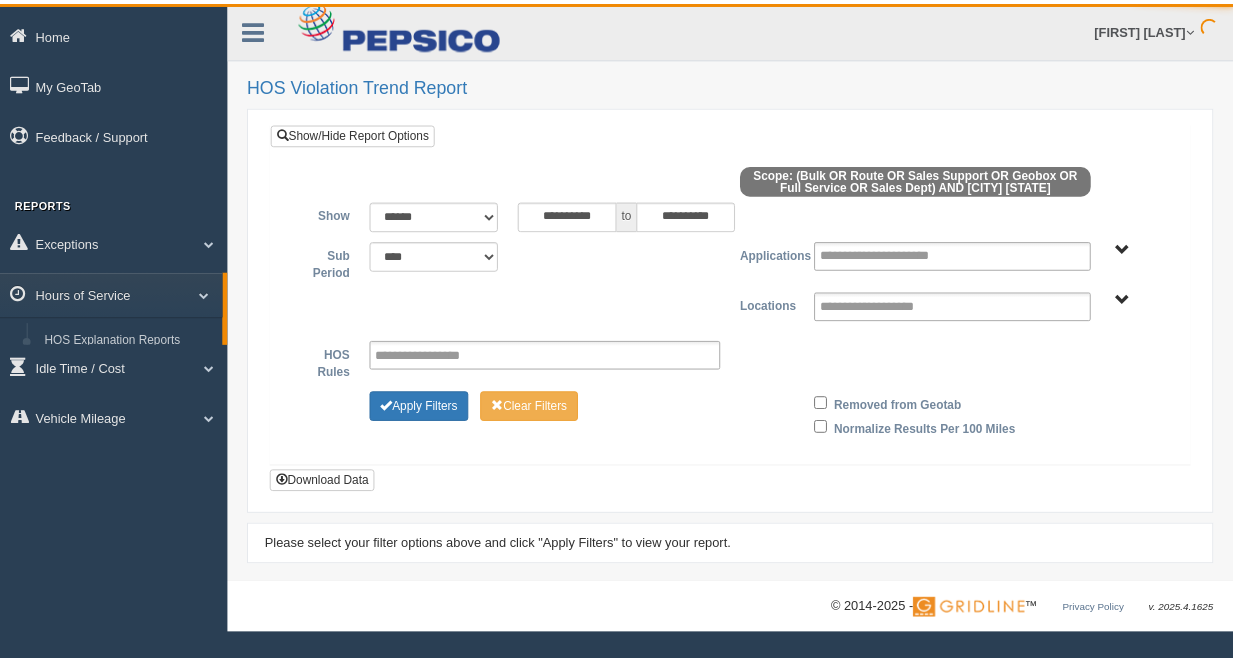 scroll, scrollTop: 0, scrollLeft: 0, axis: both 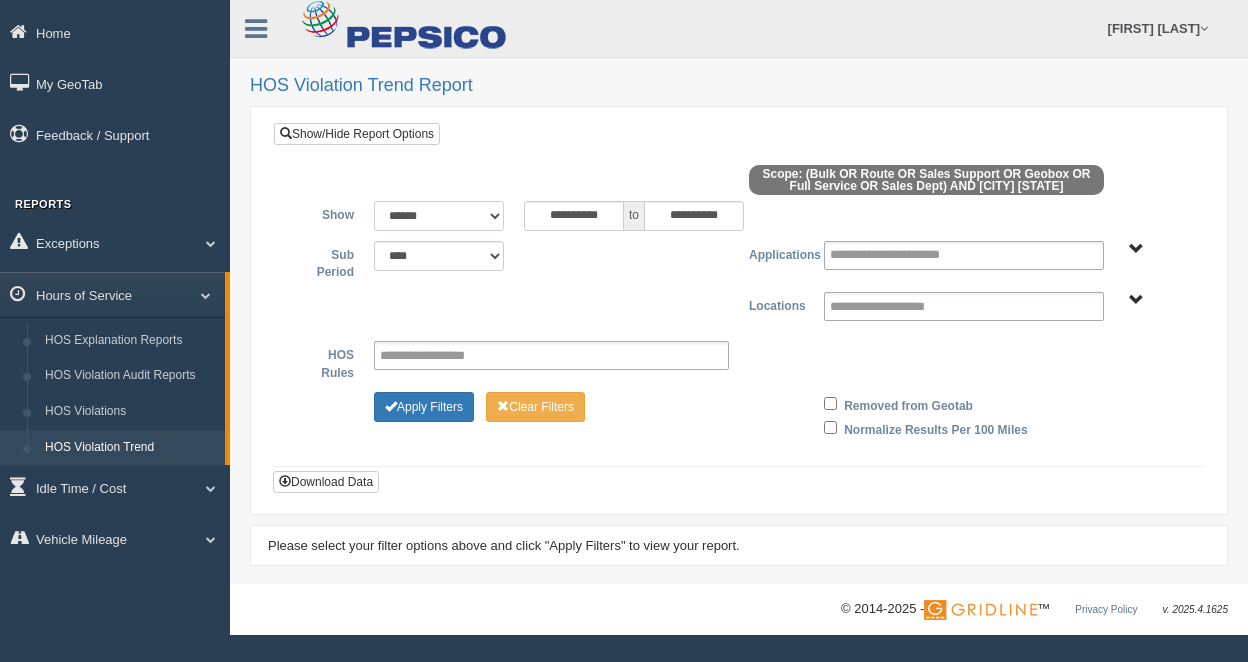 click on "**********" at bounding box center [439, 216] 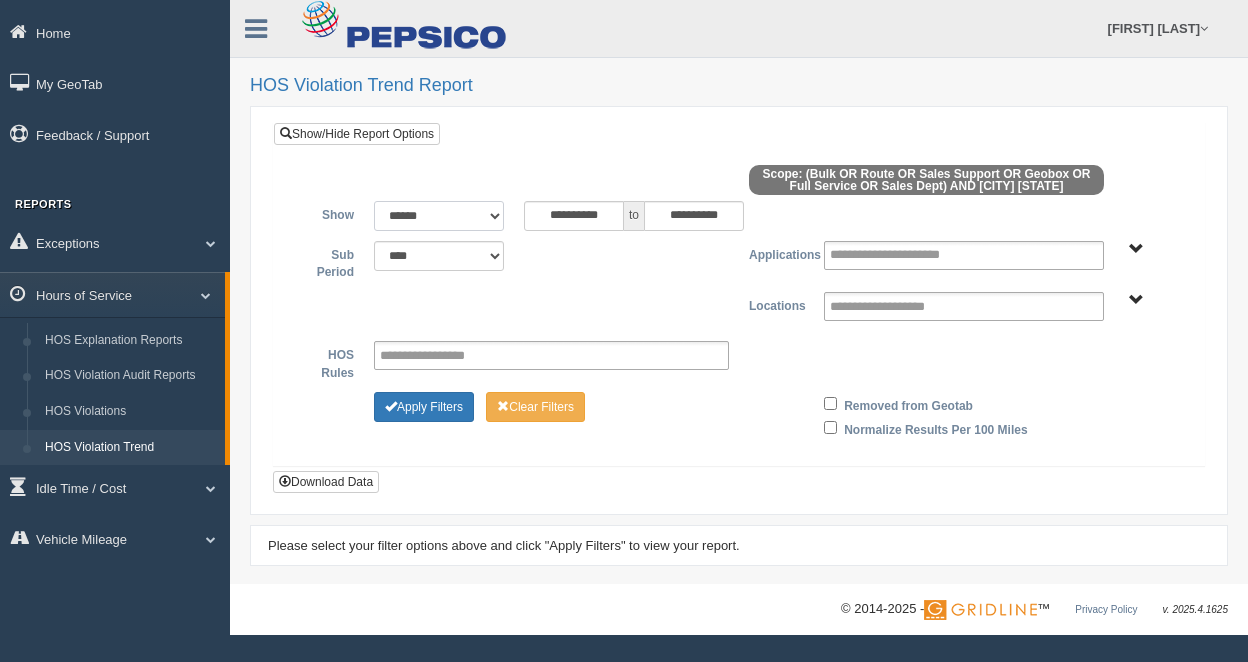 select on "*********" 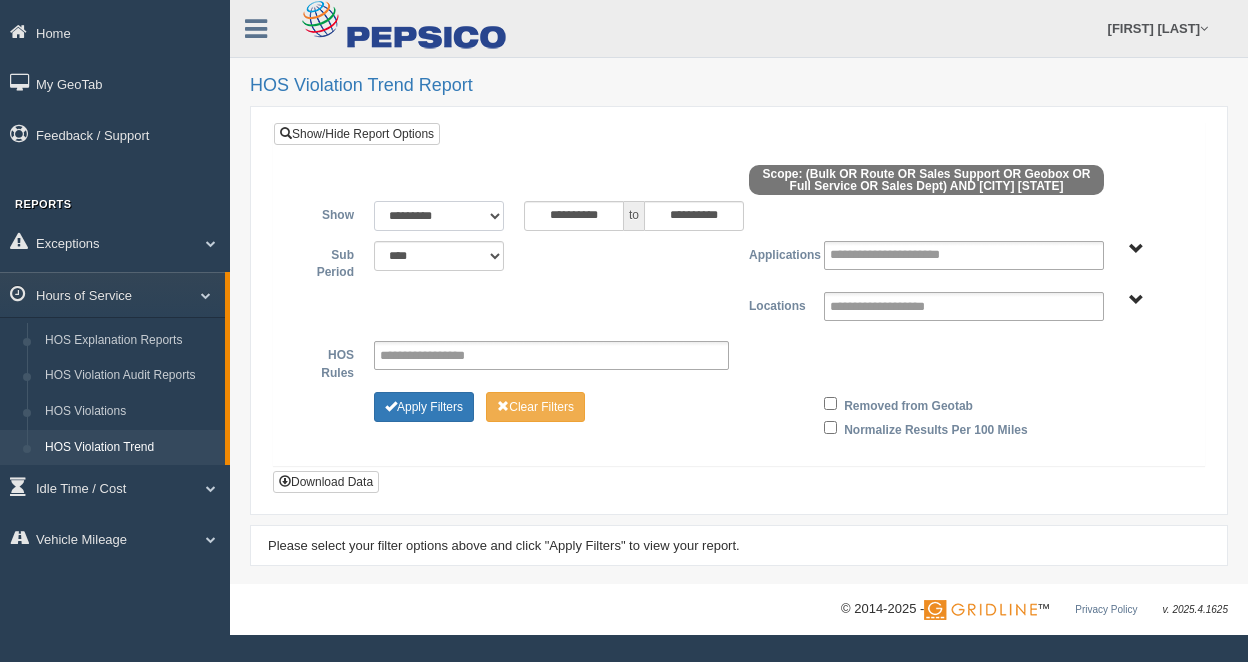 click on "**********" at bounding box center (439, 216) 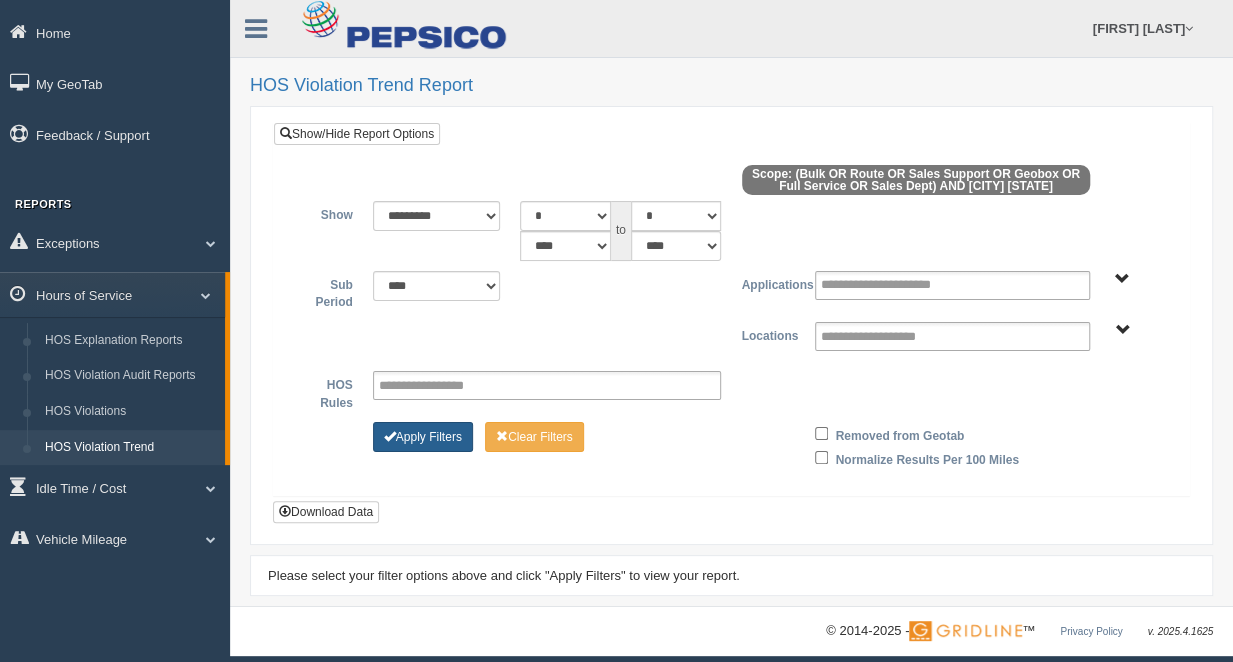 click on "Apply Filters" at bounding box center (423, 437) 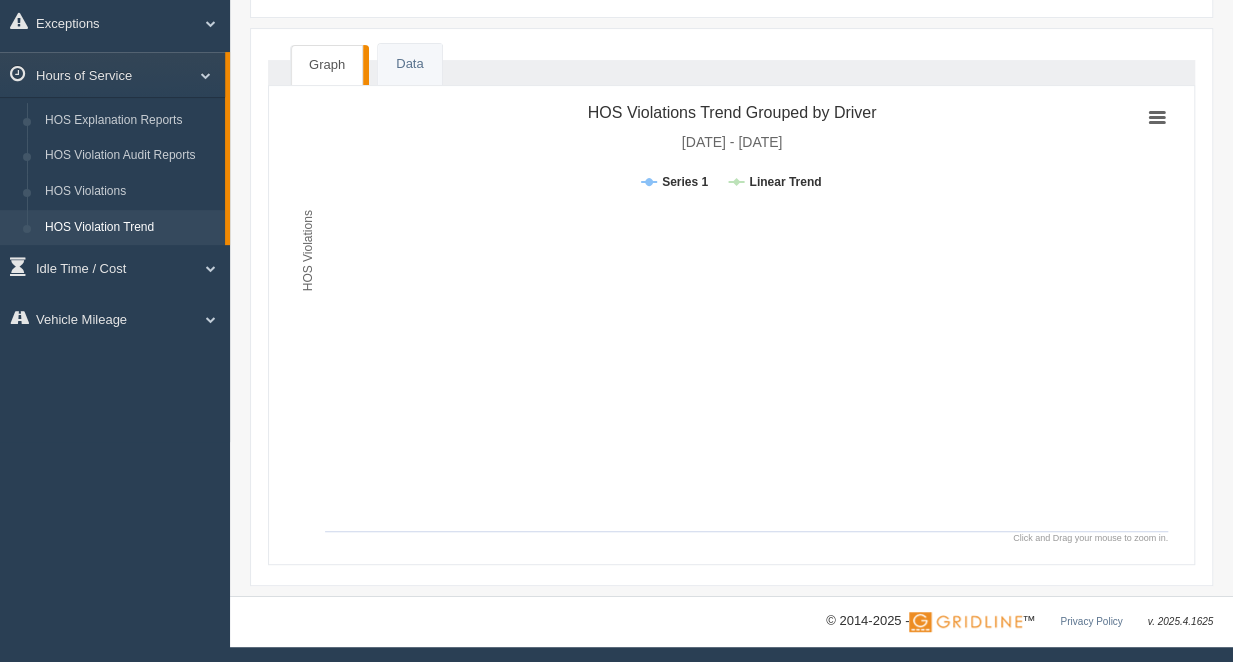 scroll, scrollTop: 0, scrollLeft: 0, axis: both 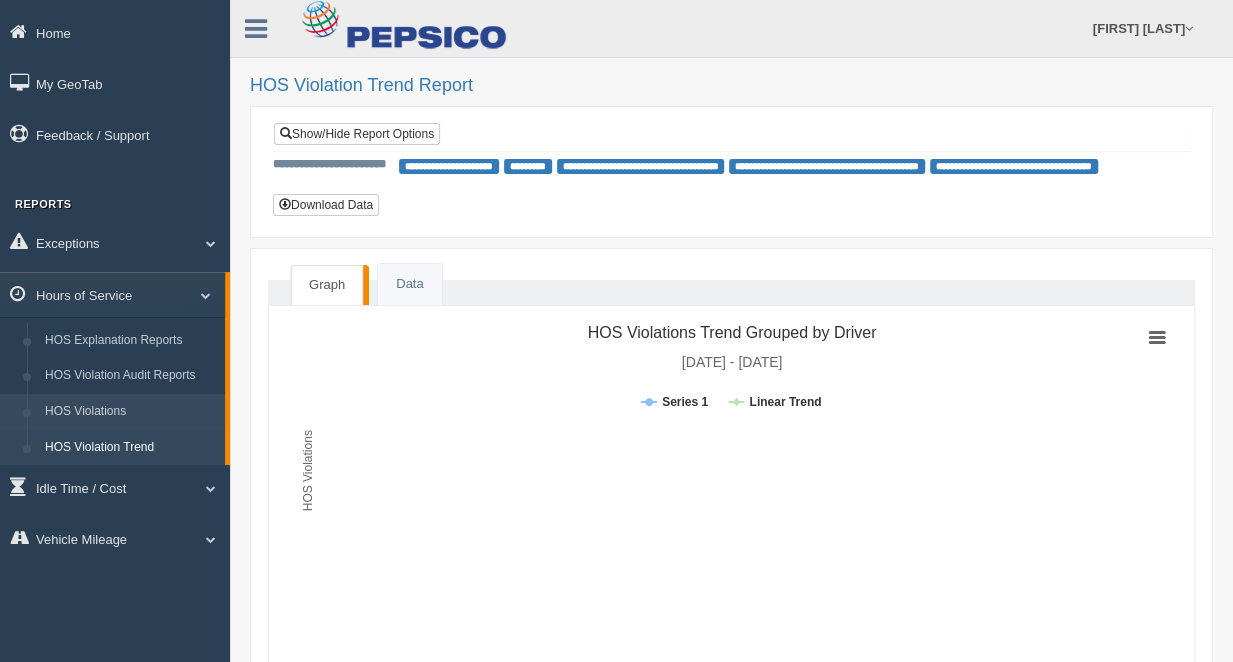 click on "HOS Violations" at bounding box center [130, 412] 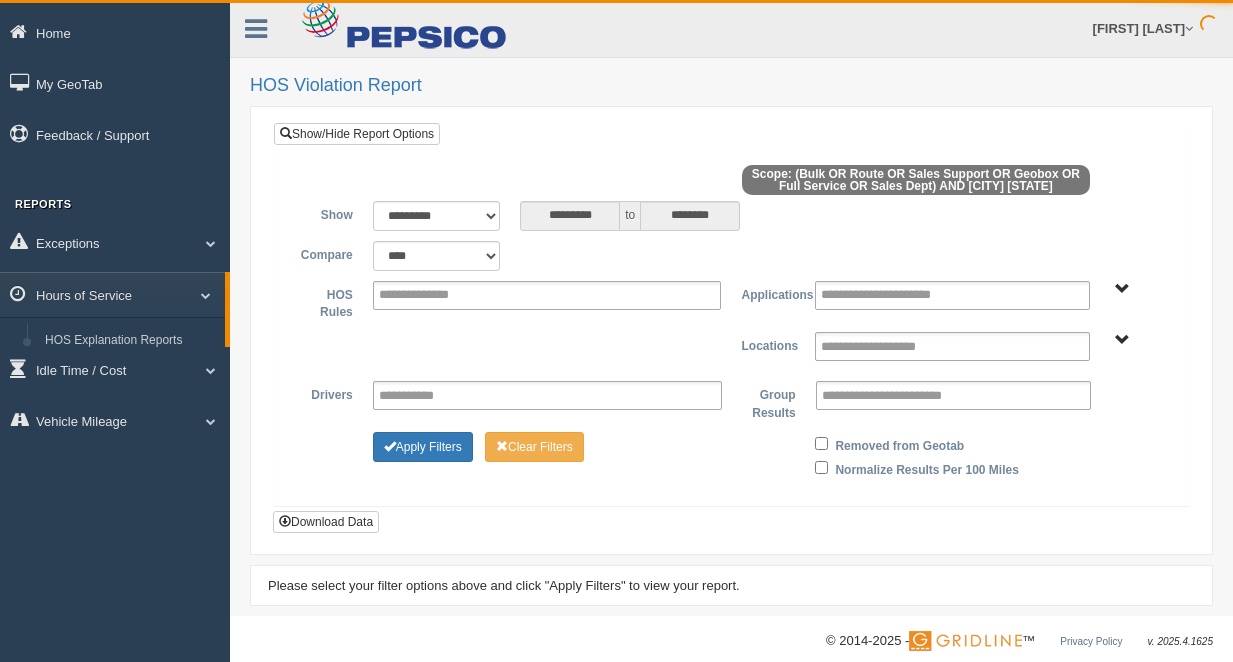scroll, scrollTop: 0, scrollLeft: 0, axis: both 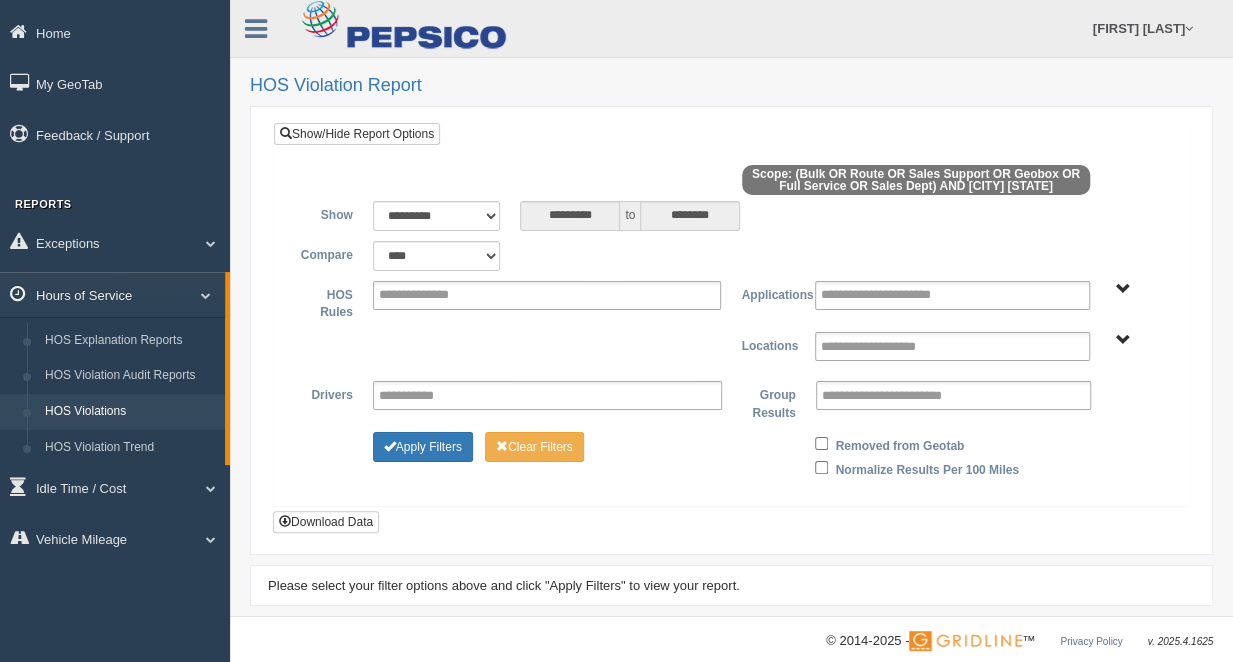 click on "Hours of Service" at bounding box center [112, 294] 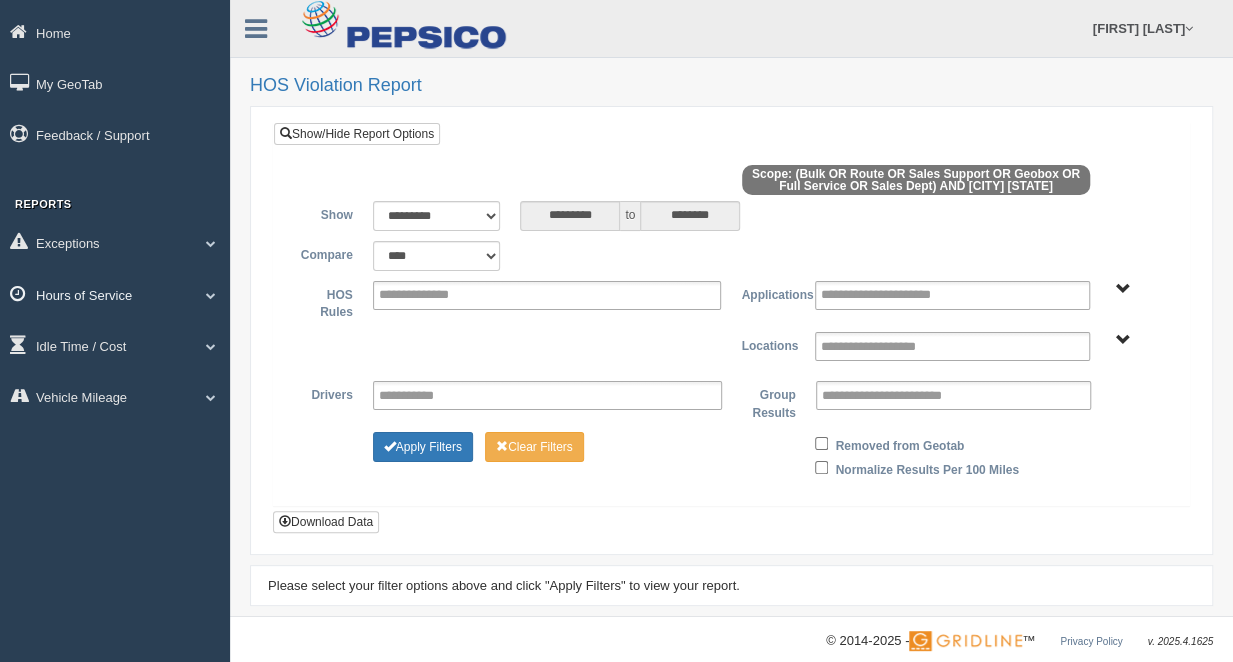 click on "Hours of Service" at bounding box center [115, 242] 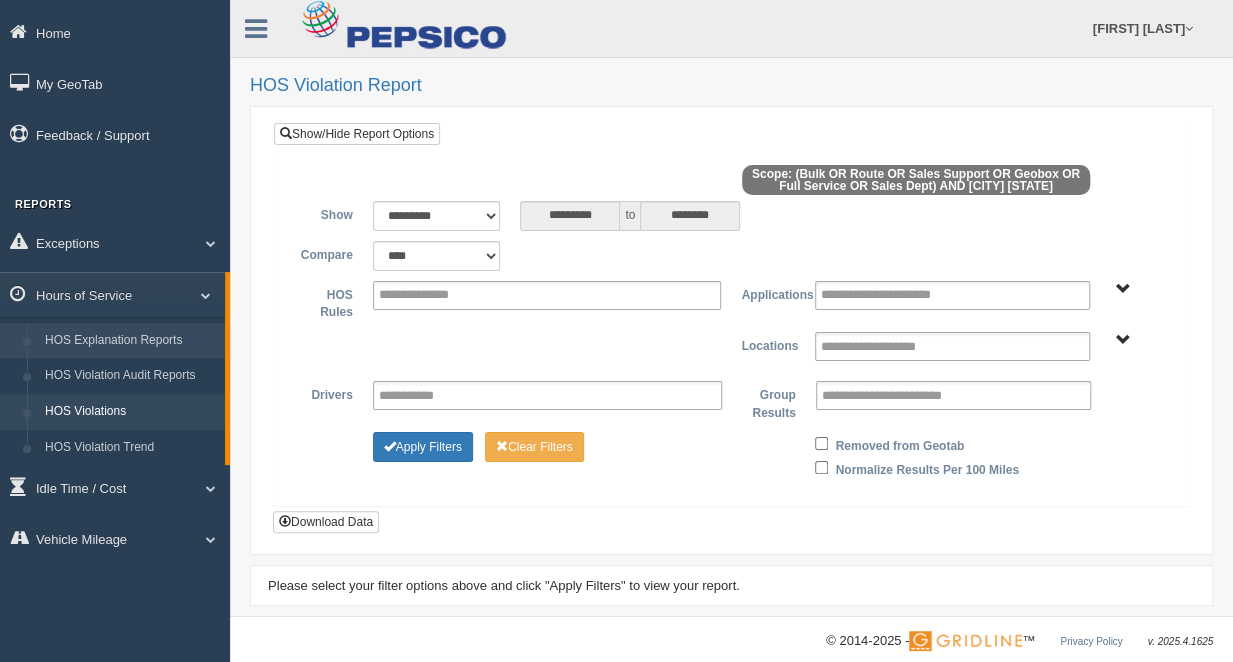 click on "HOS Explanation Reports" at bounding box center [130, 341] 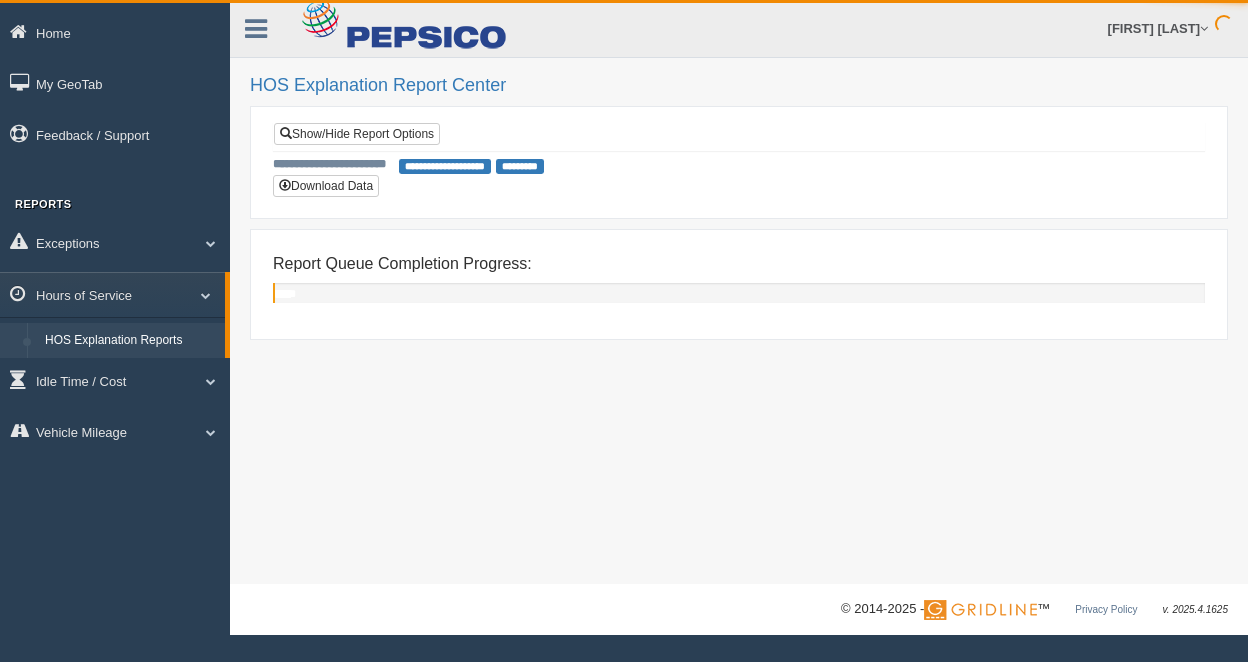 scroll, scrollTop: 0, scrollLeft: 0, axis: both 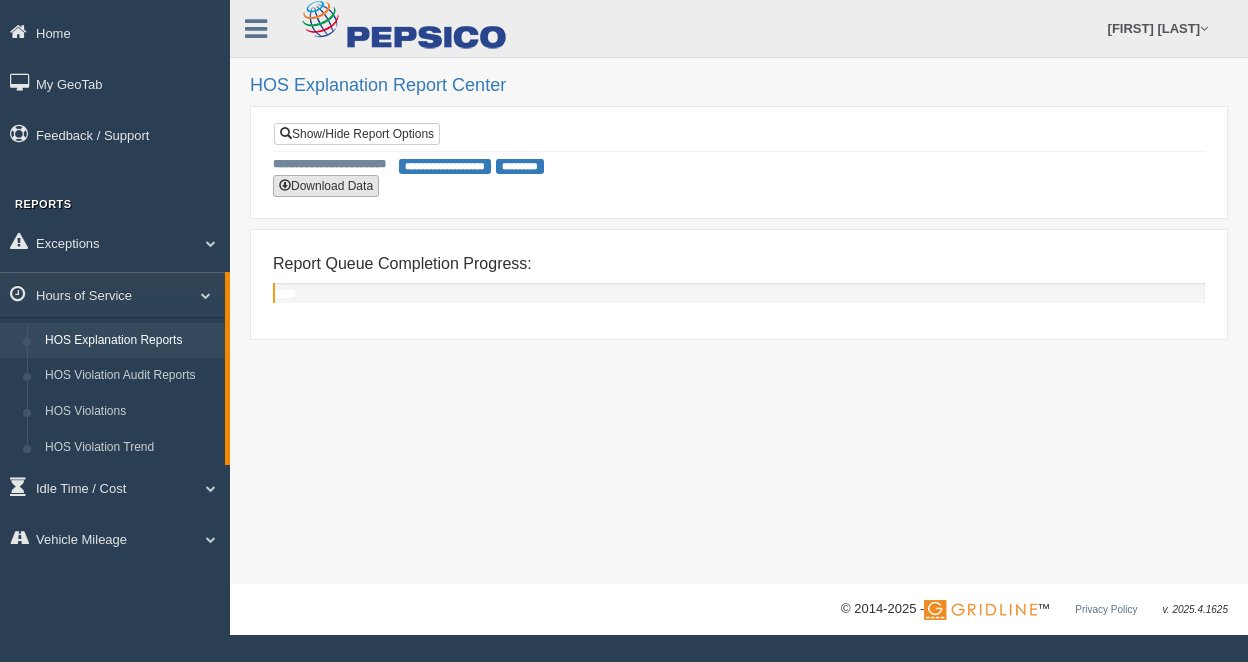 click on "Download Data" at bounding box center [326, 186] 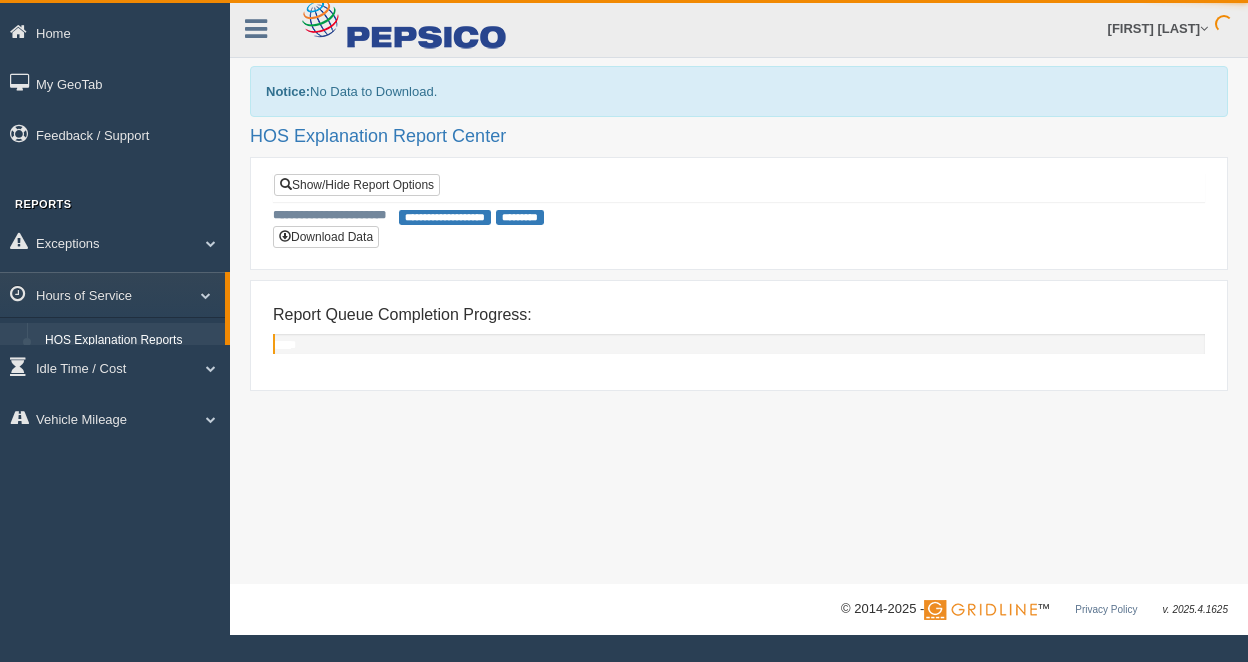 scroll, scrollTop: 0, scrollLeft: 0, axis: both 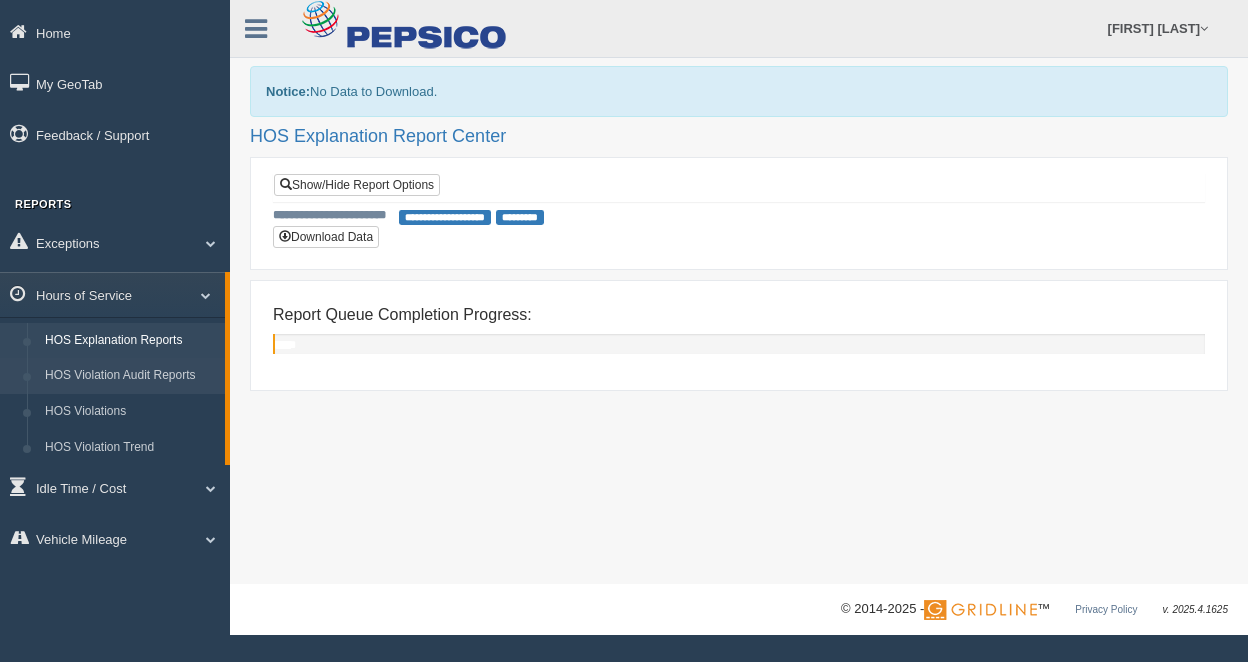 click on "HOS Violation Audit Reports" at bounding box center [130, 376] 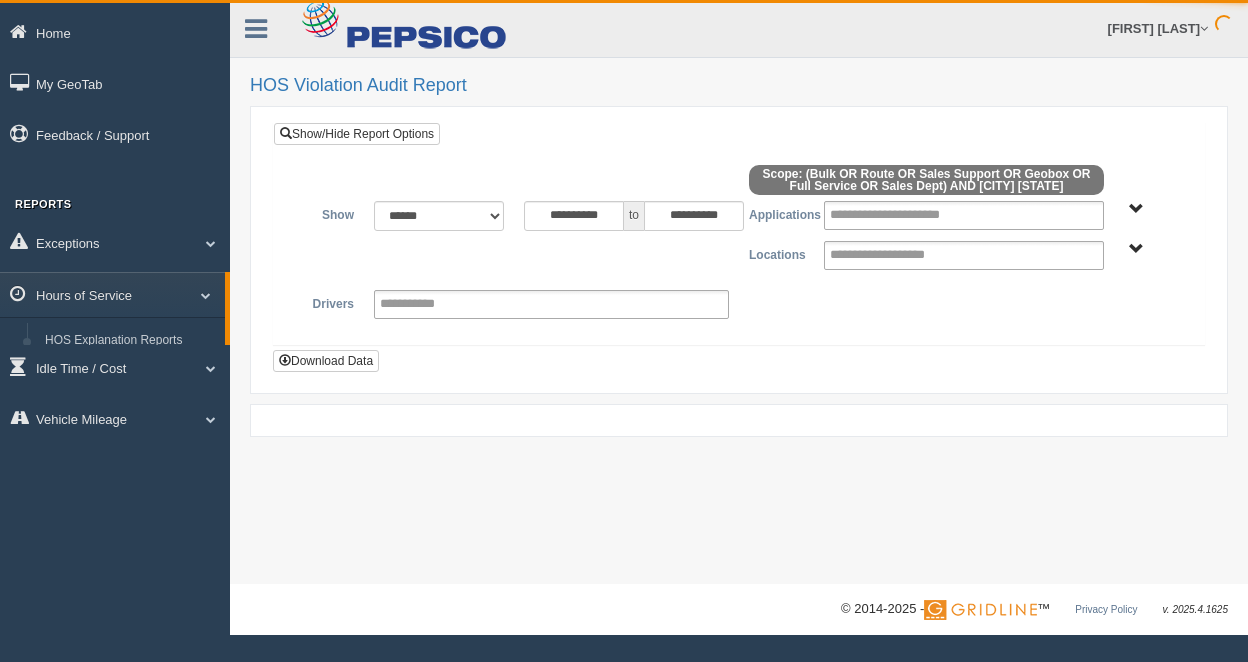 scroll, scrollTop: 0, scrollLeft: 0, axis: both 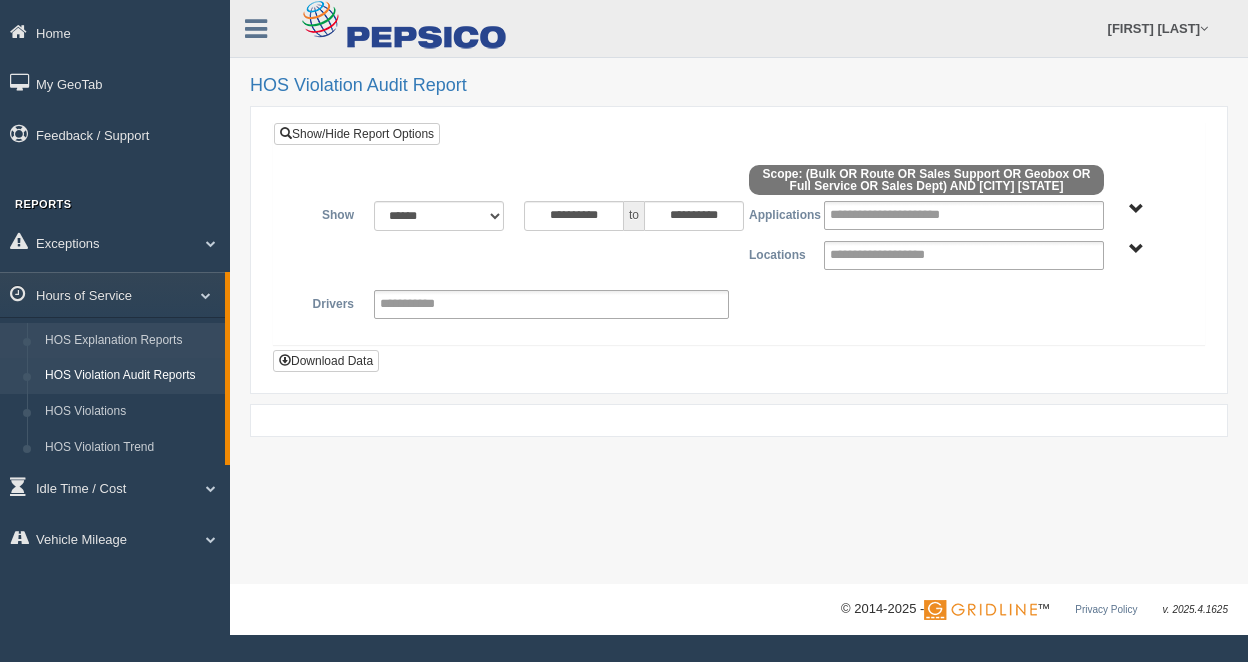 click on "HOS Explanation Reports" at bounding box center [130, 341] 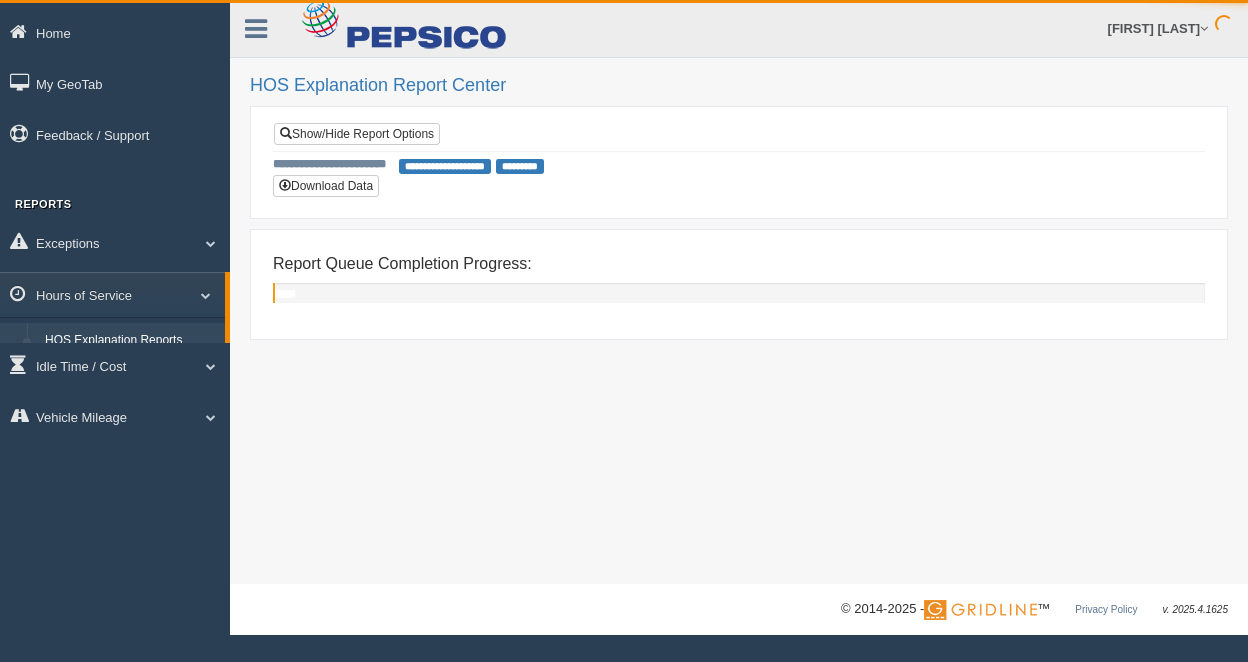 scroll, scrollTop: 0, scrollLeft: 0, axis: both 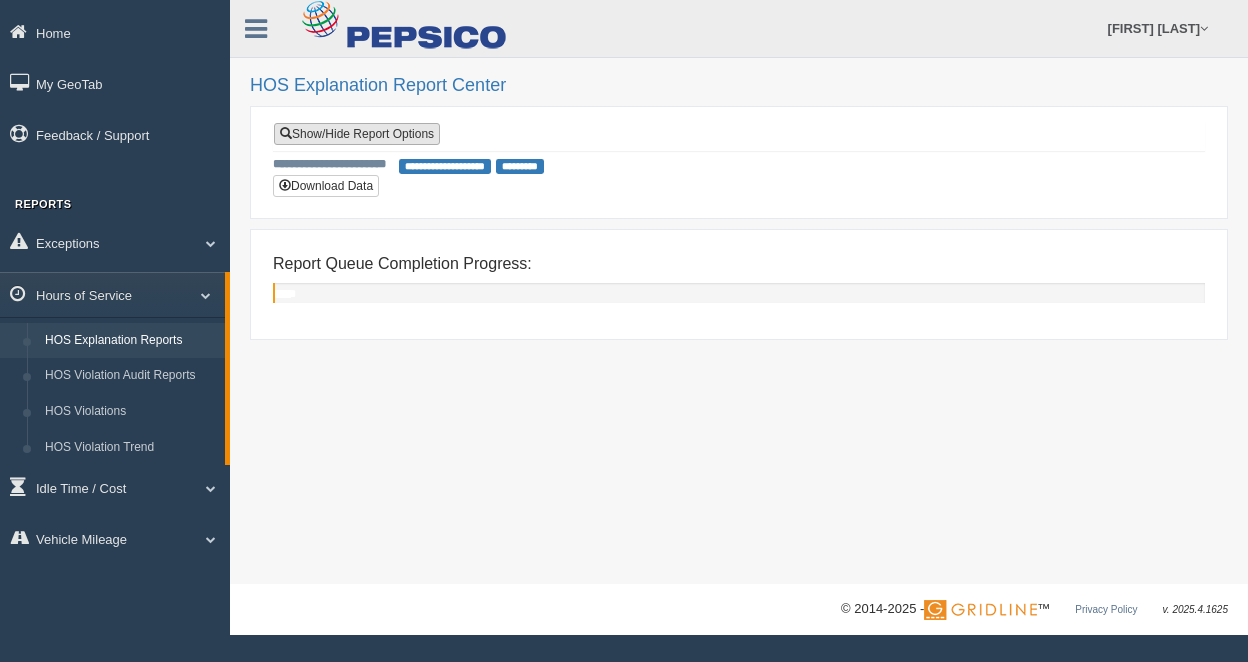 click on "Show/Hide Report Options" at bounding box center [357, 134] 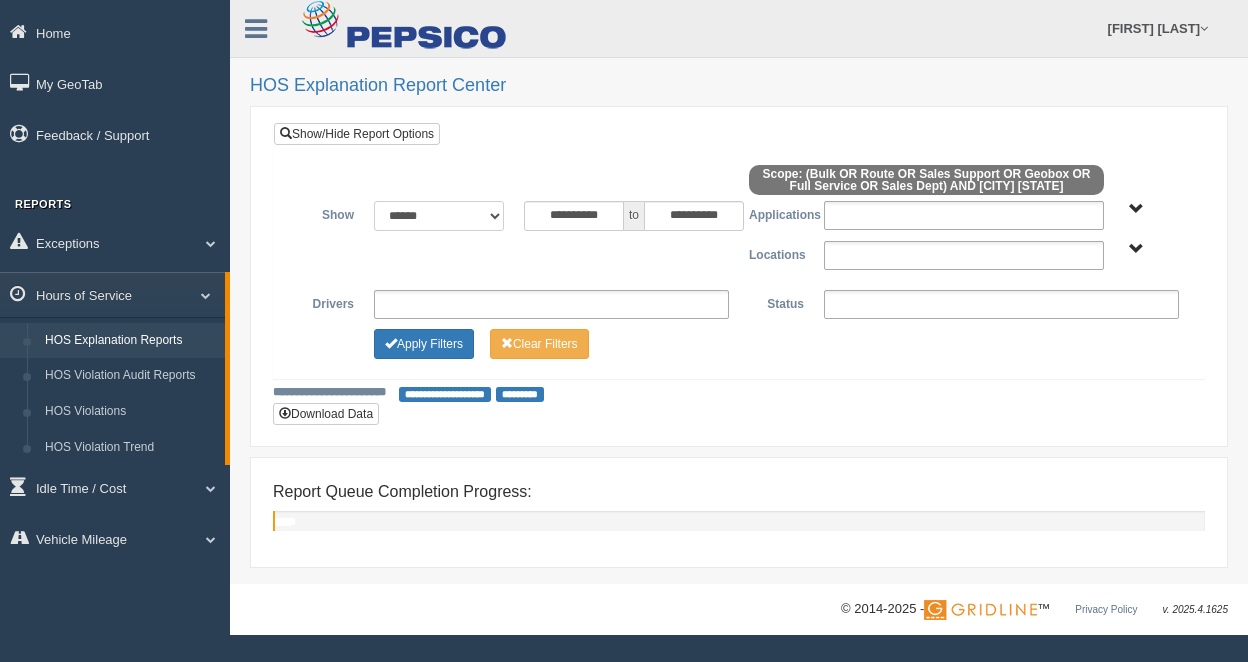 click on "**********" at bounding box center [439, 216] 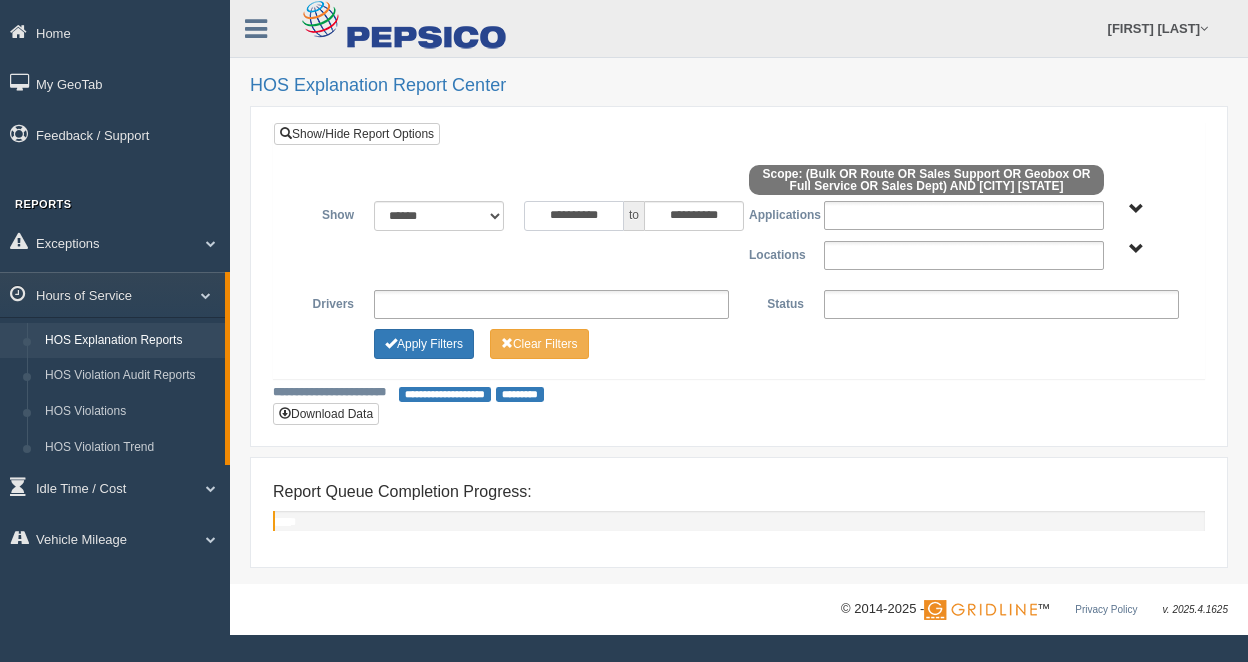 click on "**********" at bounding box center [574, 216] 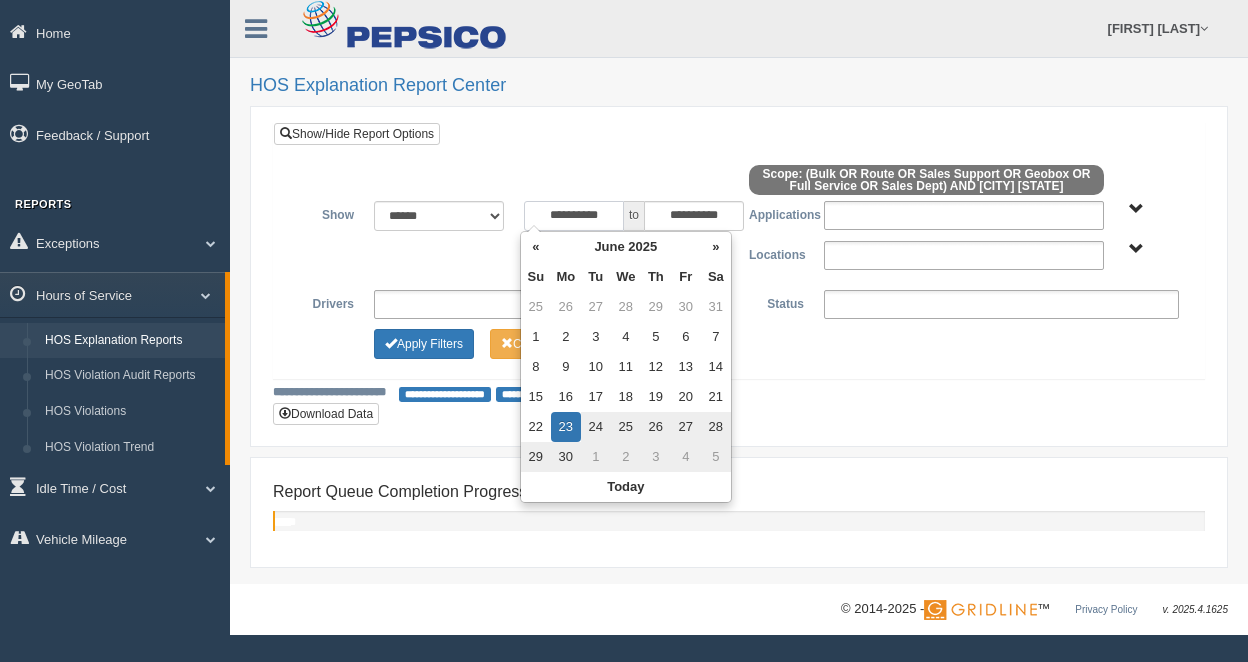 click on "**********" at bounding box center [574, 216] 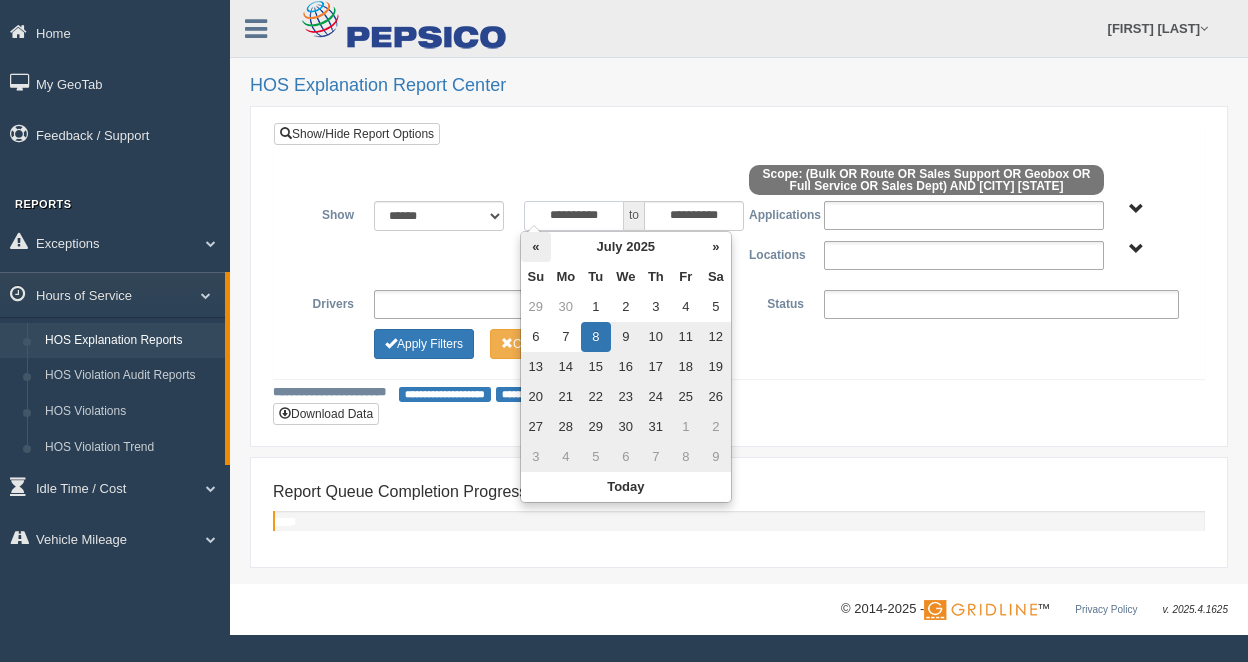 type on "**********" 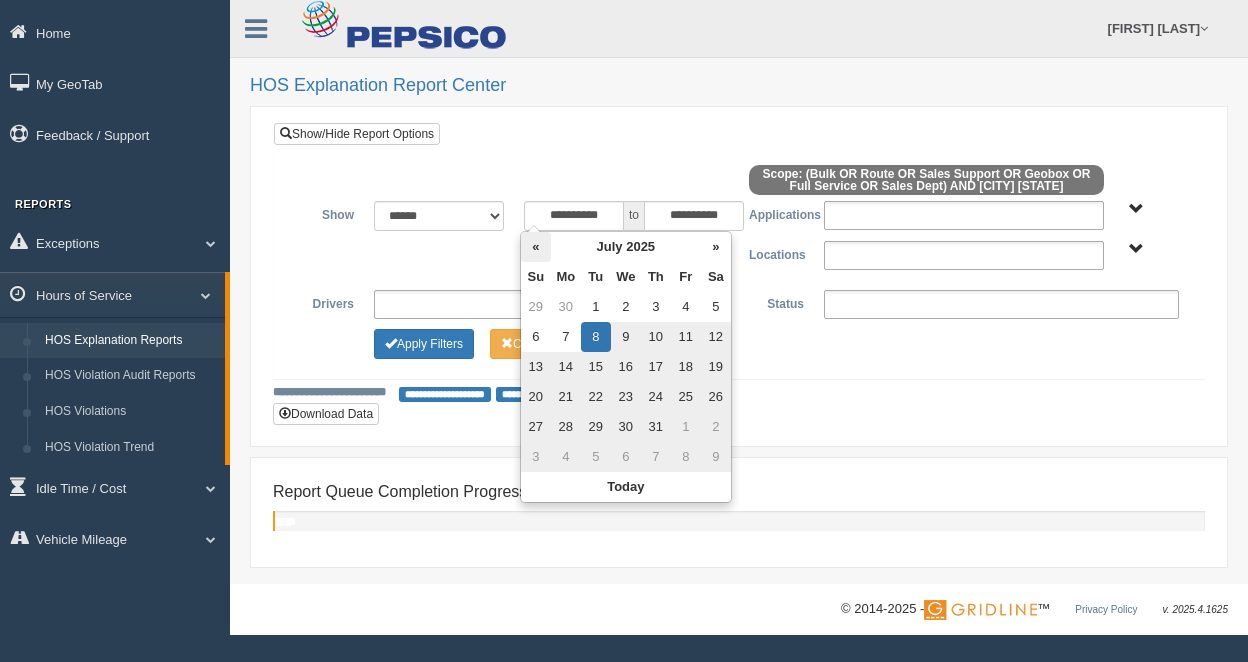 click on "«" at bounding box center [536, 247] 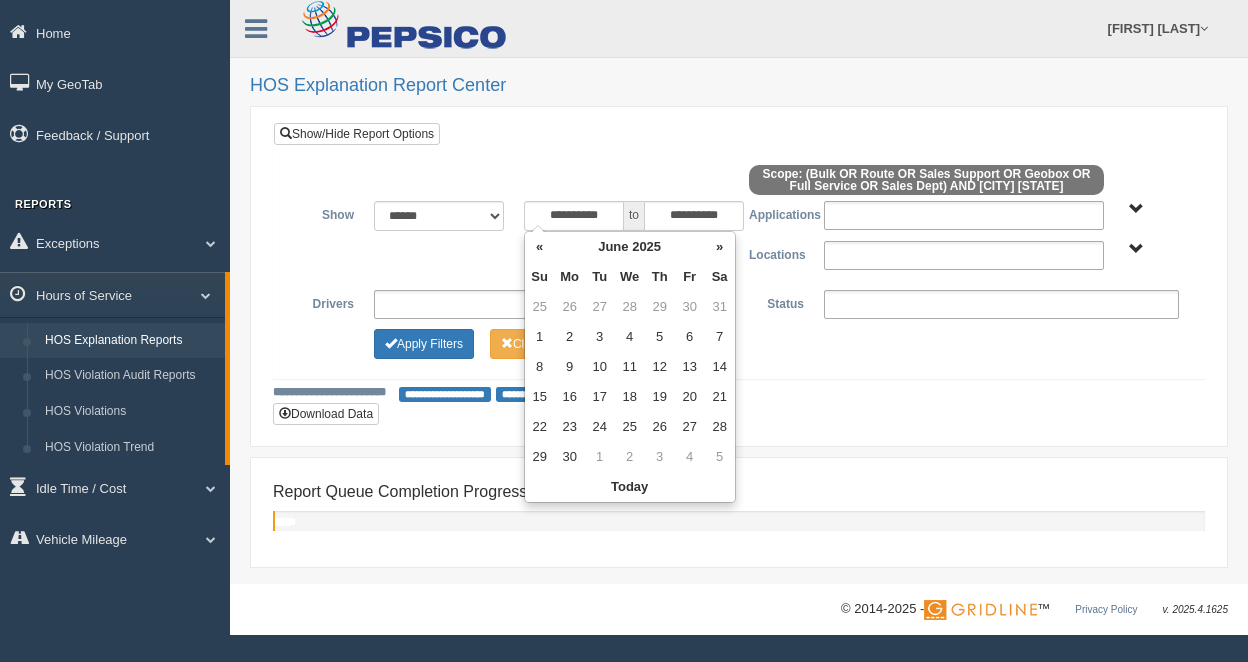 click on "«" at bounding box center (540, 247) 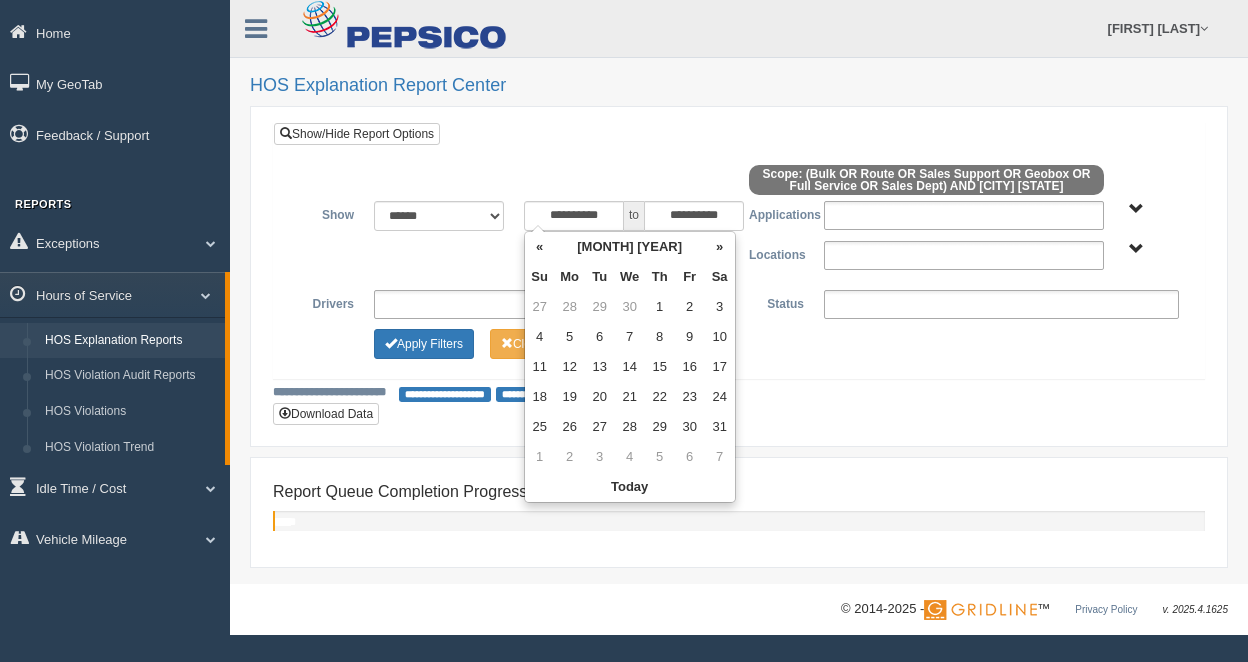 click on "«" at bounding box center (540, 247) 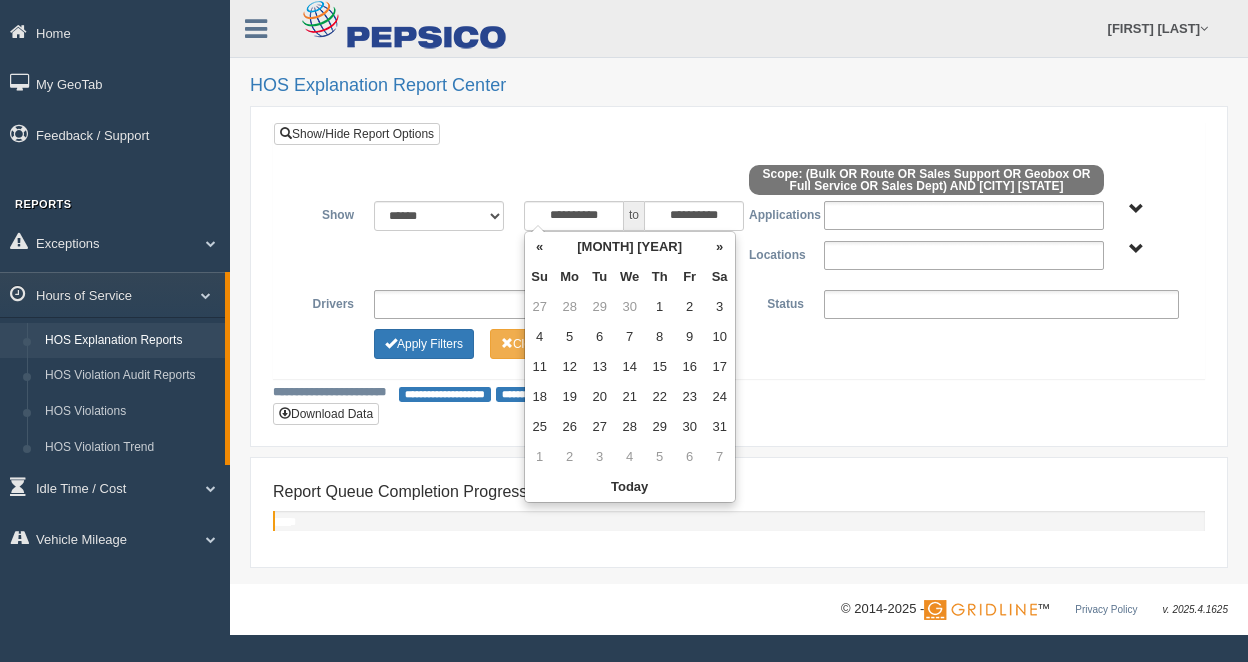 click on "«" at bounding box center (540, 247) 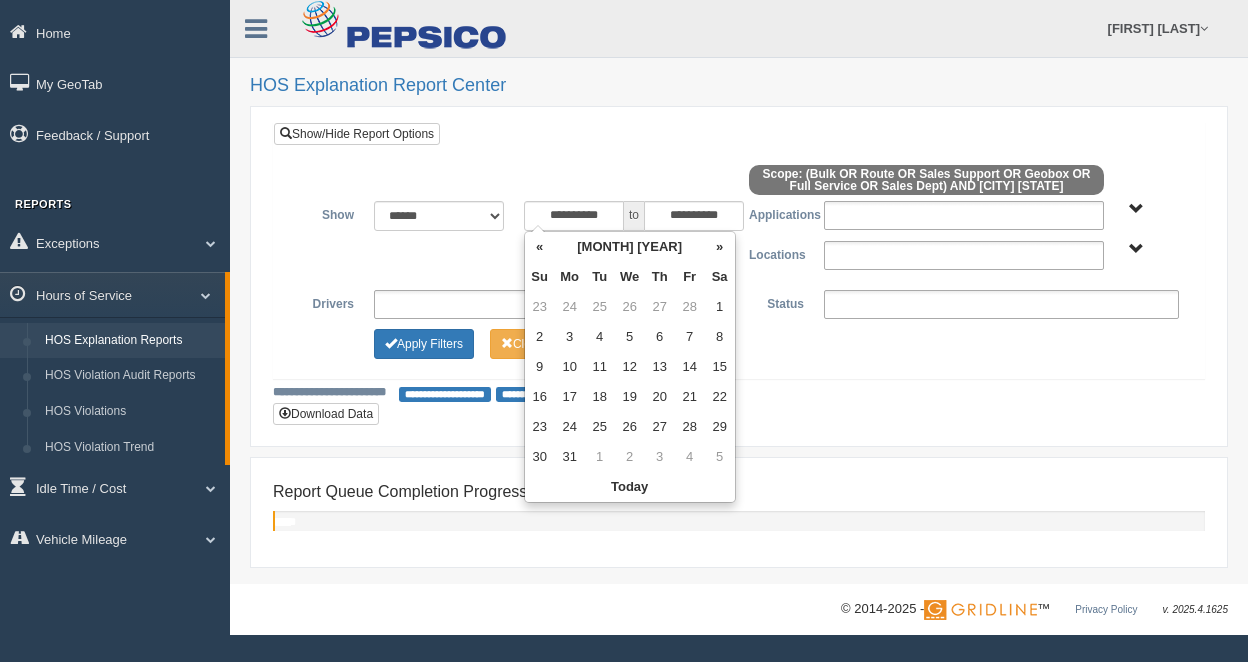 click on "«" at bounding box center [540, 247] 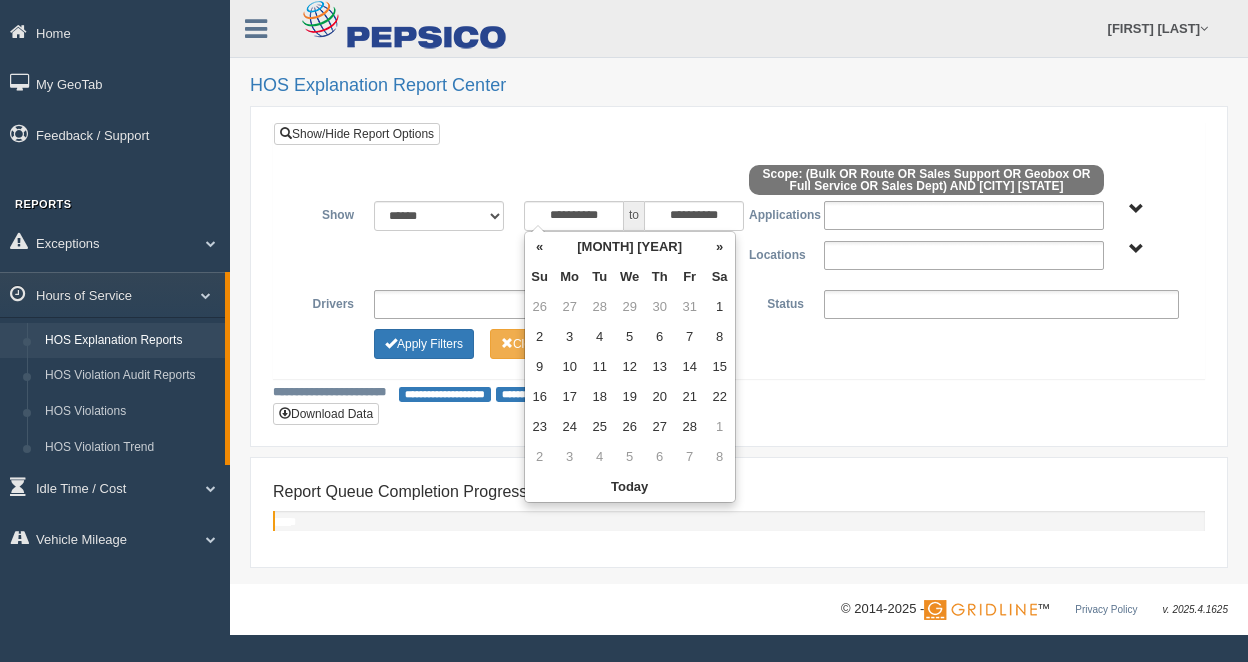click on "«" at bounding box center (540, 247) 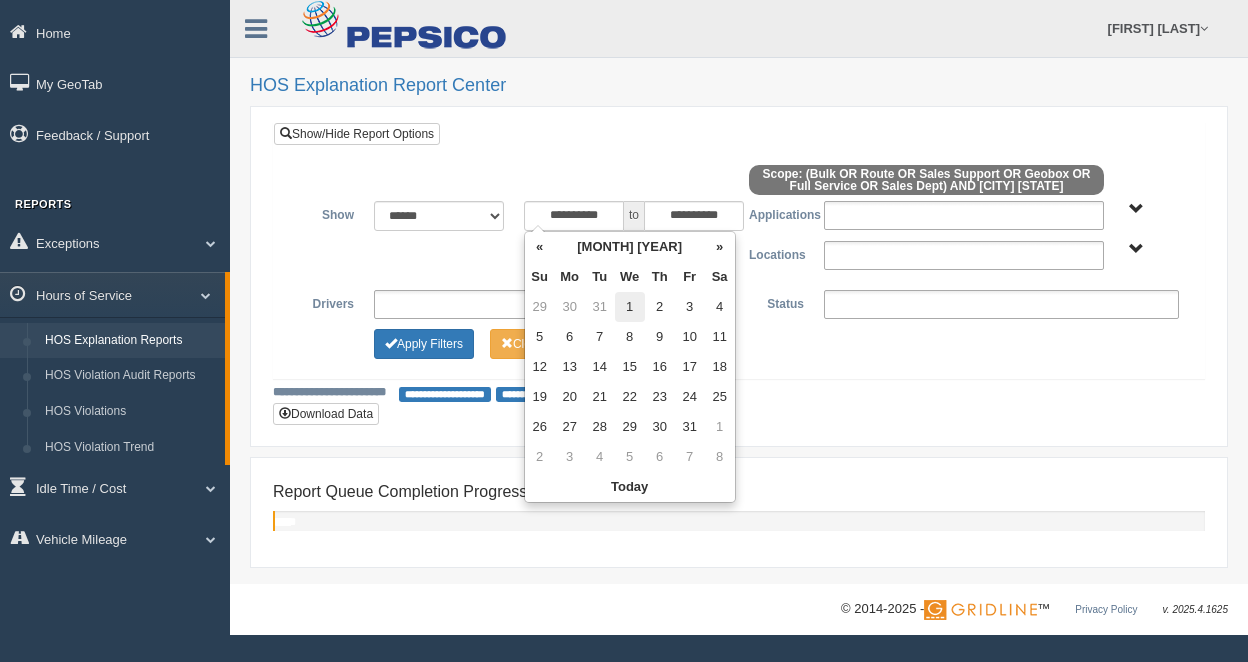 click on "1" at bounding box center (630, 307) 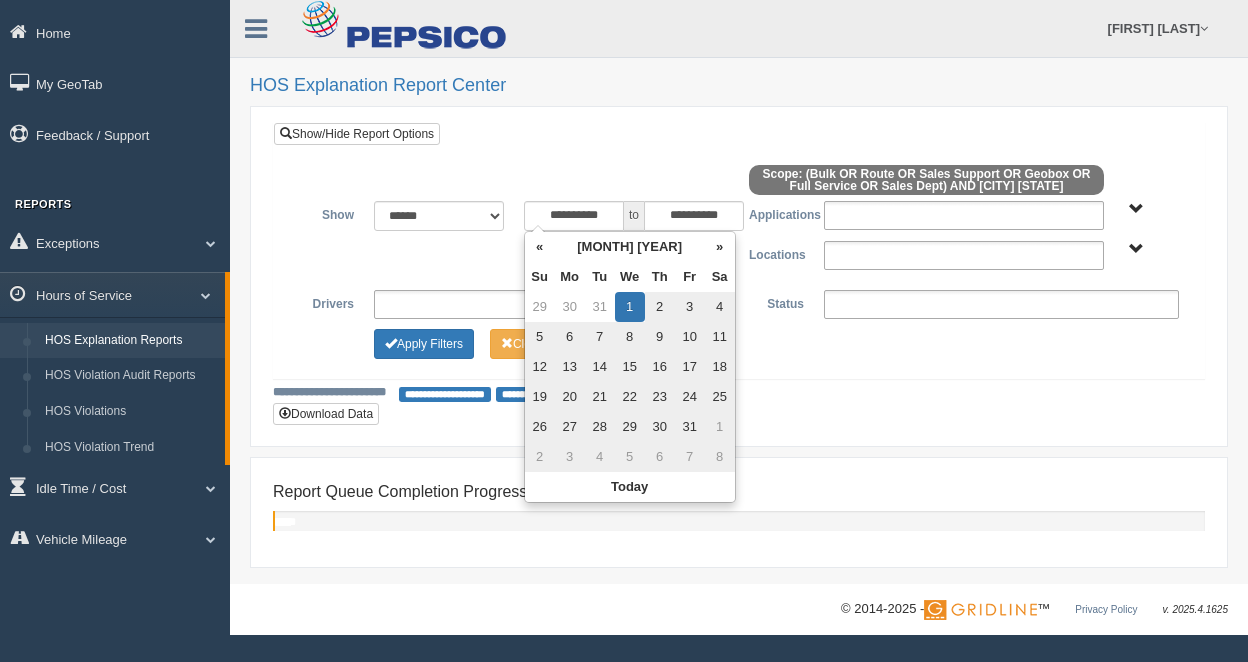 click on "**********" at bounding box center [739, 292] 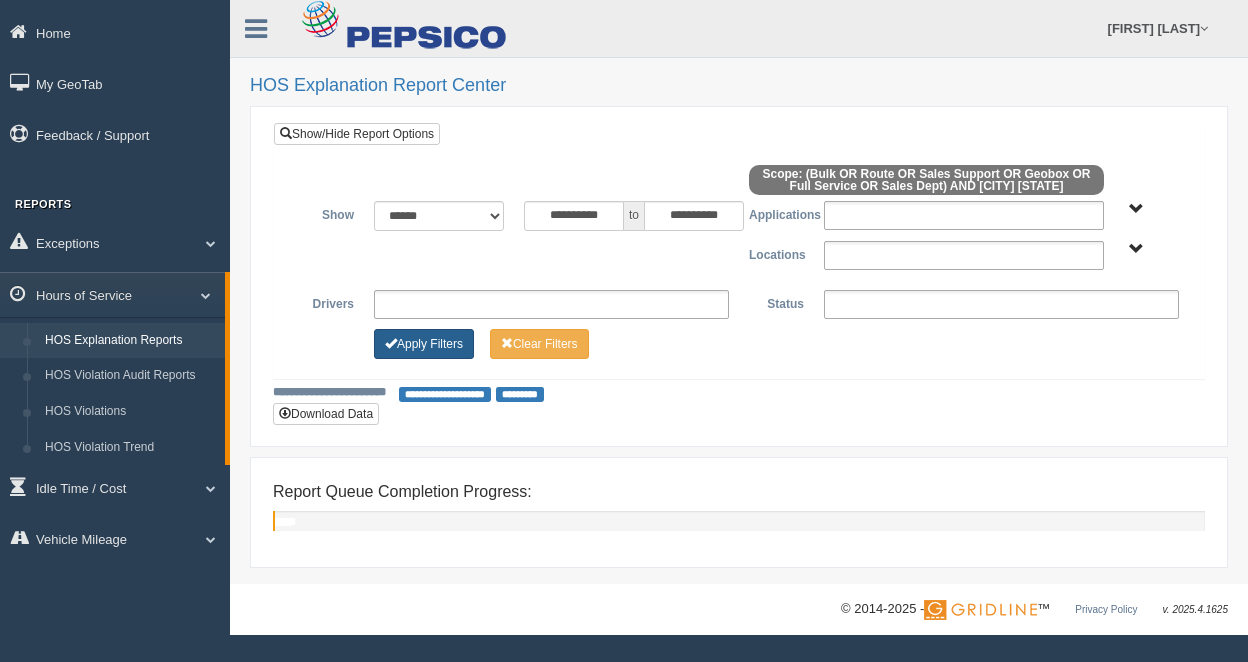 click on "Apply Filters" at bounding box center (424, 344) 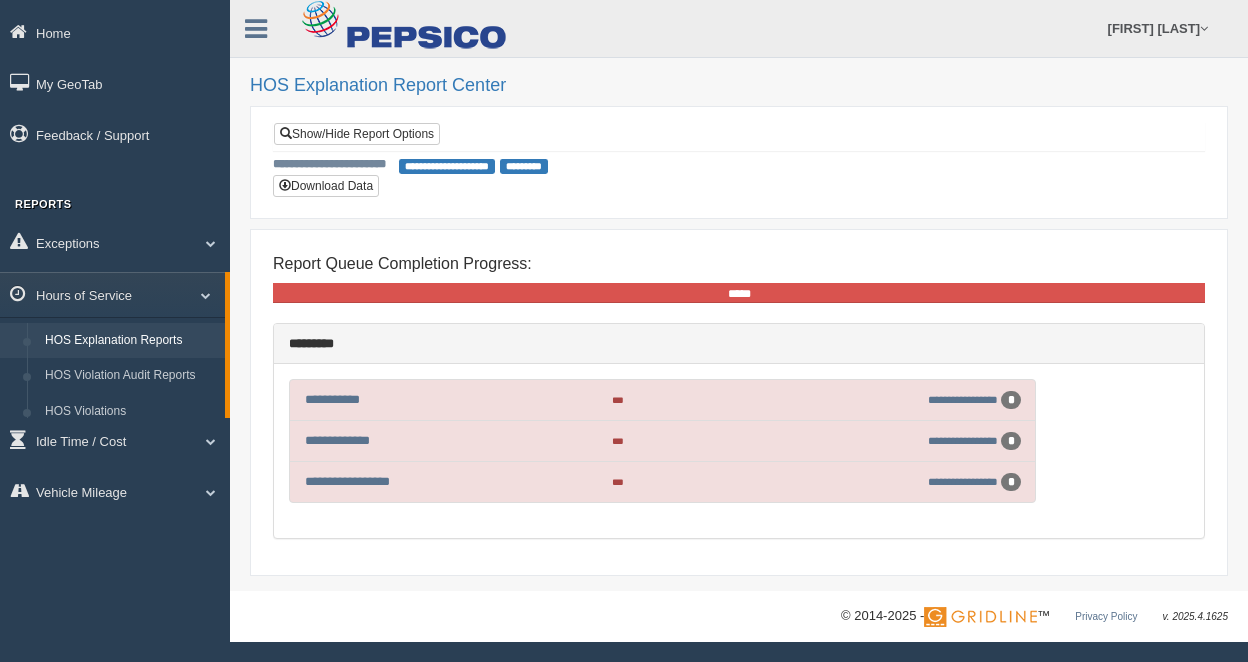 scroll, scrollTop: 0, scrollLeft: 0, axis: both 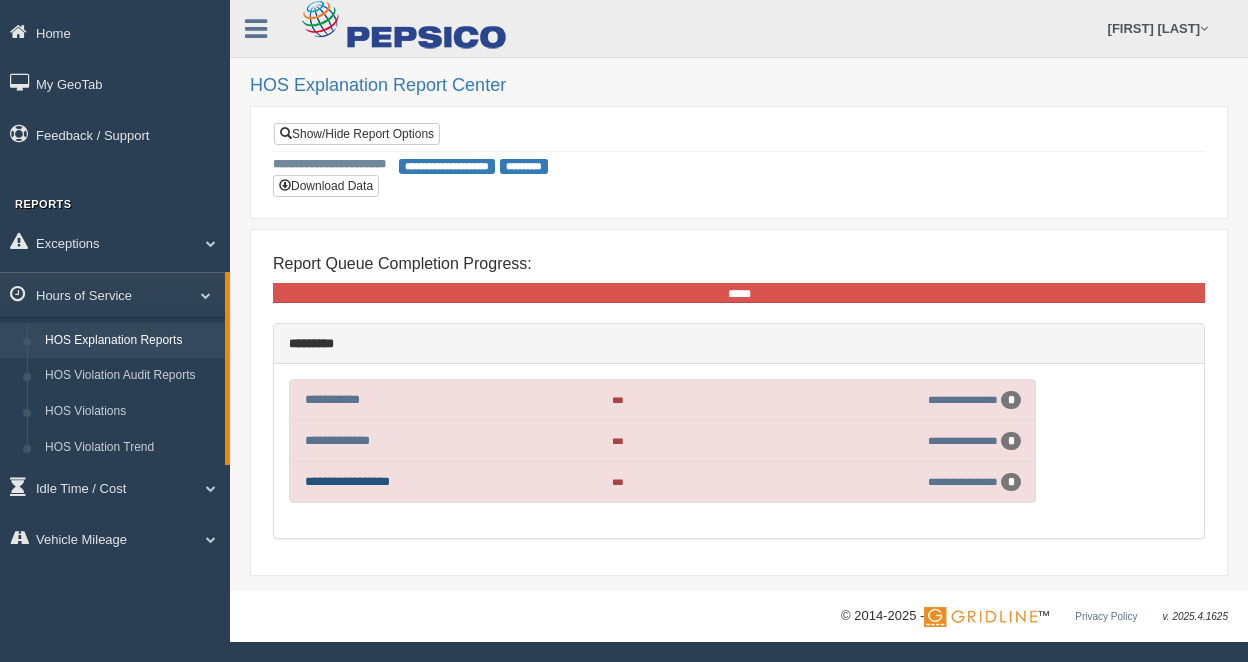 click on "**********" at bounding box center [347, 481] 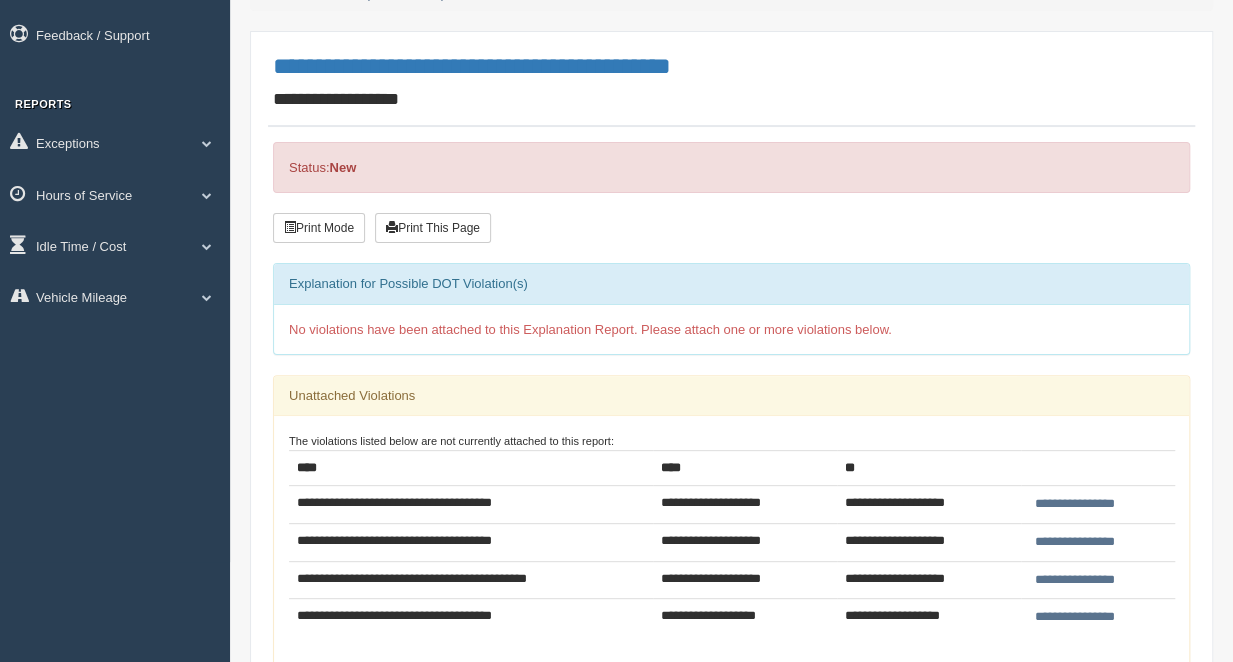 scroll, scrollTop: 300, scrollLeft: 0, axis: vertical 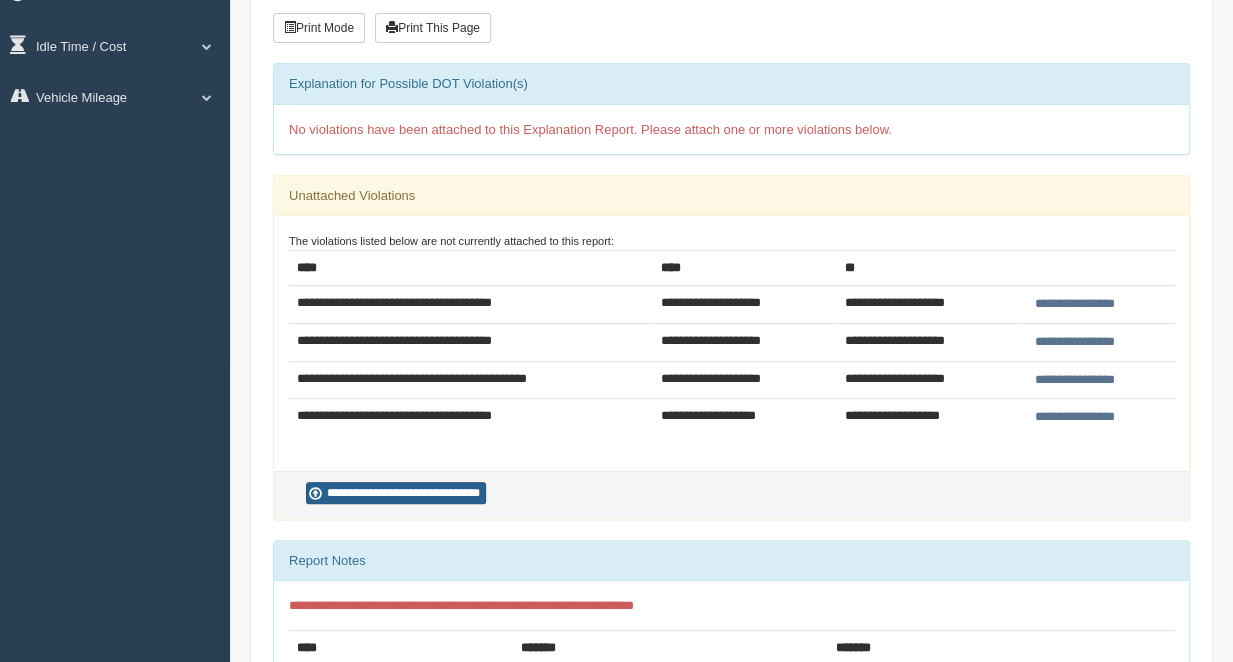 click on "**********" at bounding box center [396, 493] 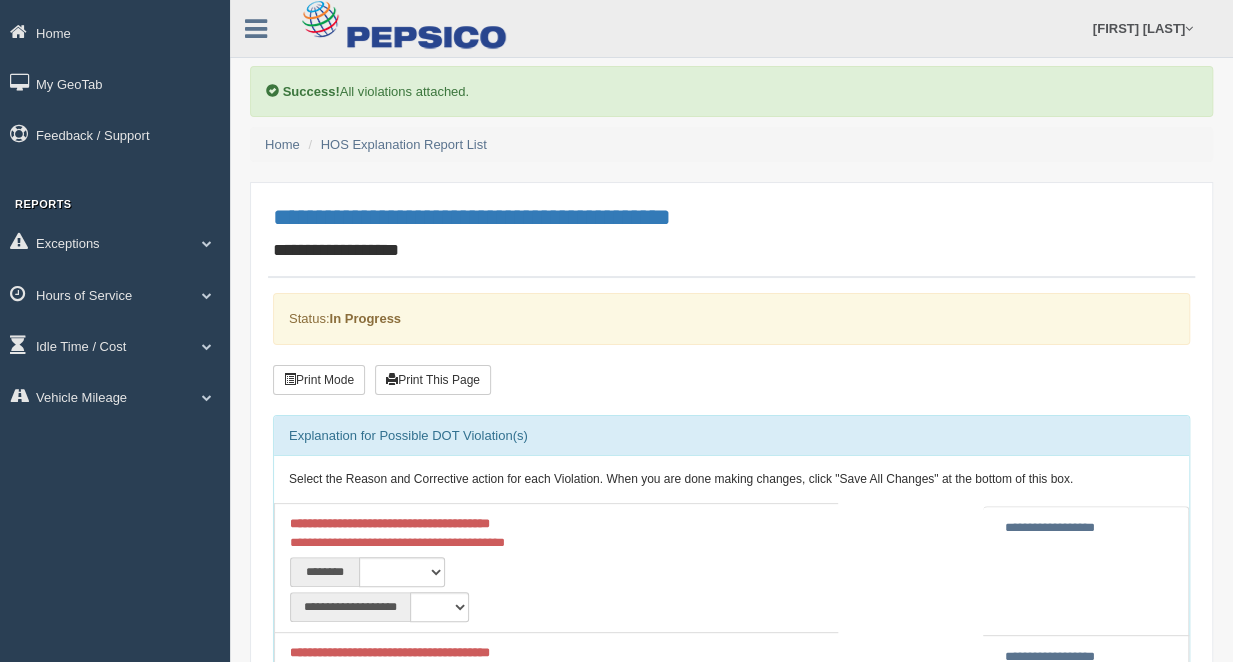 scroll, scrollTop: 300, scrollLeft: 0, axis: vertical 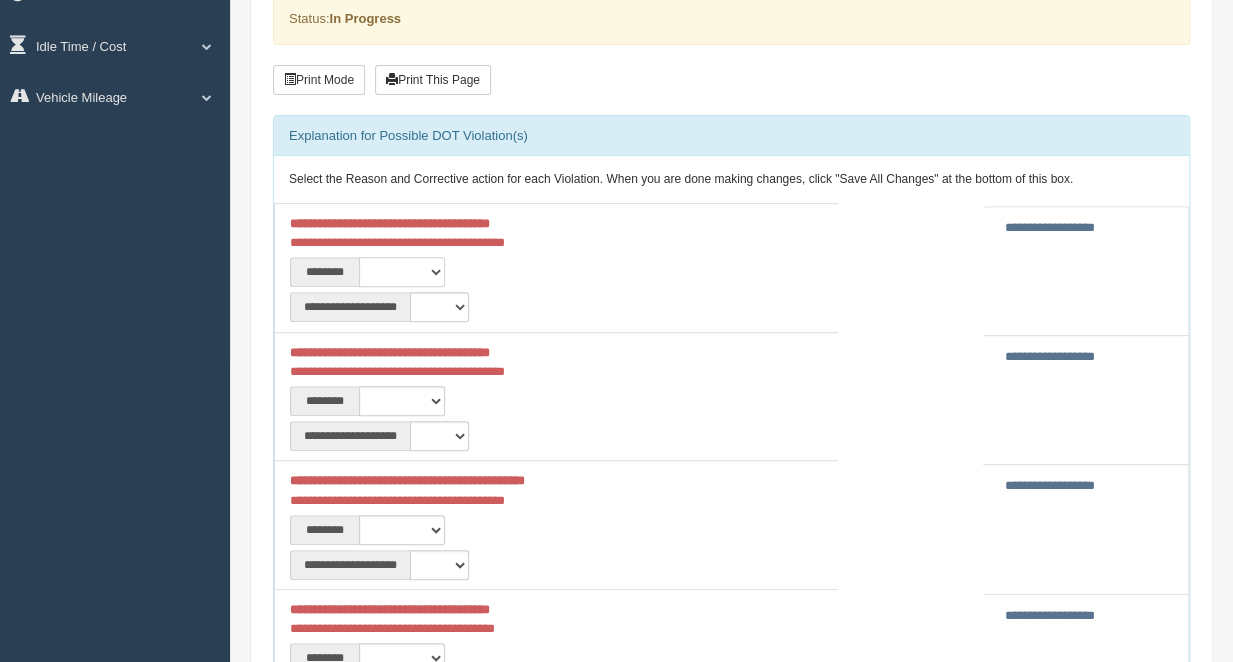click on "**********" at bounding box center [402, 272] 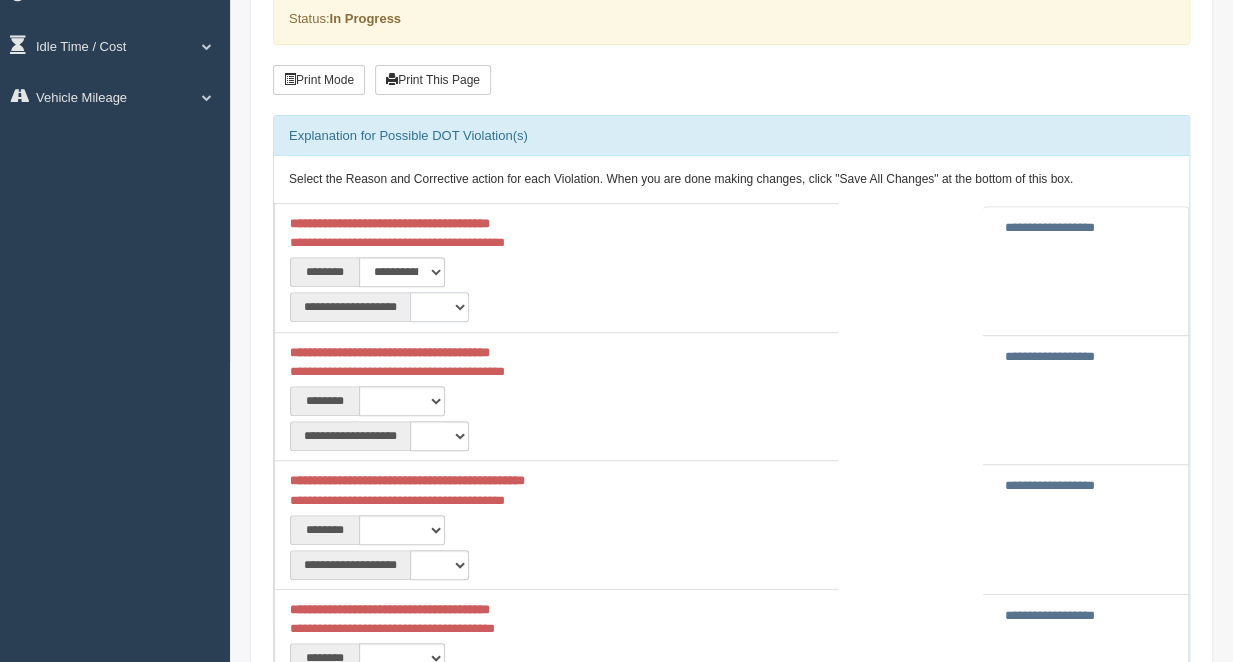 click on "**********" at bounding box center [439, 307] 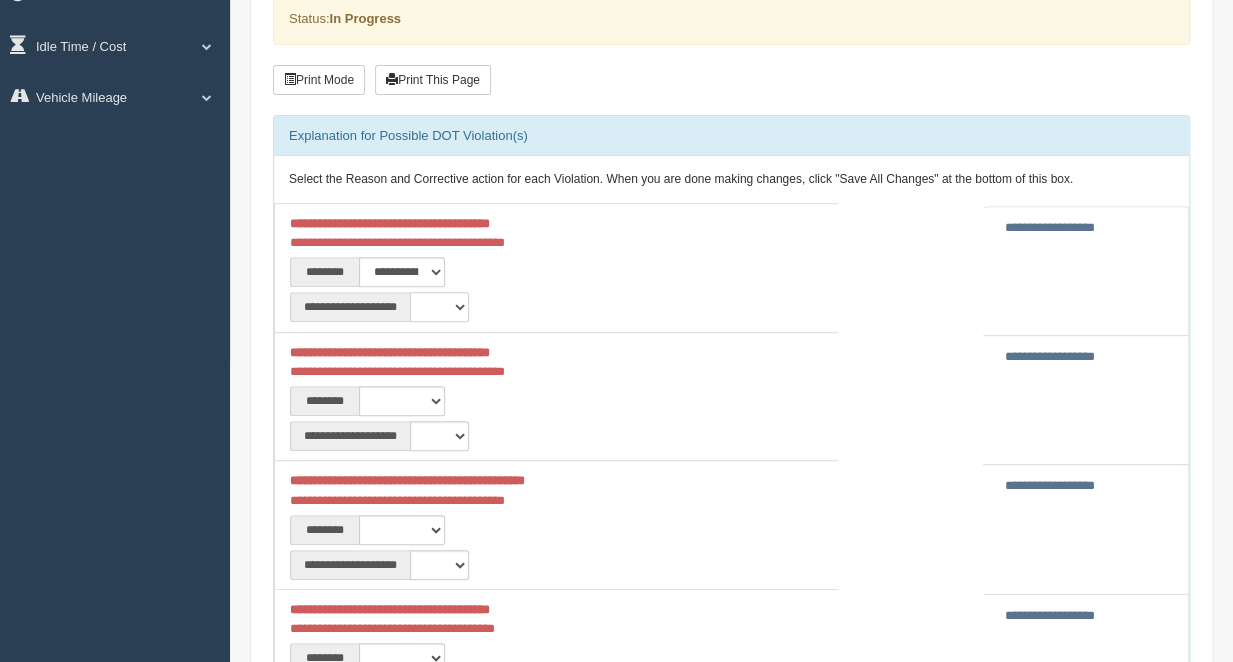 select on "*" 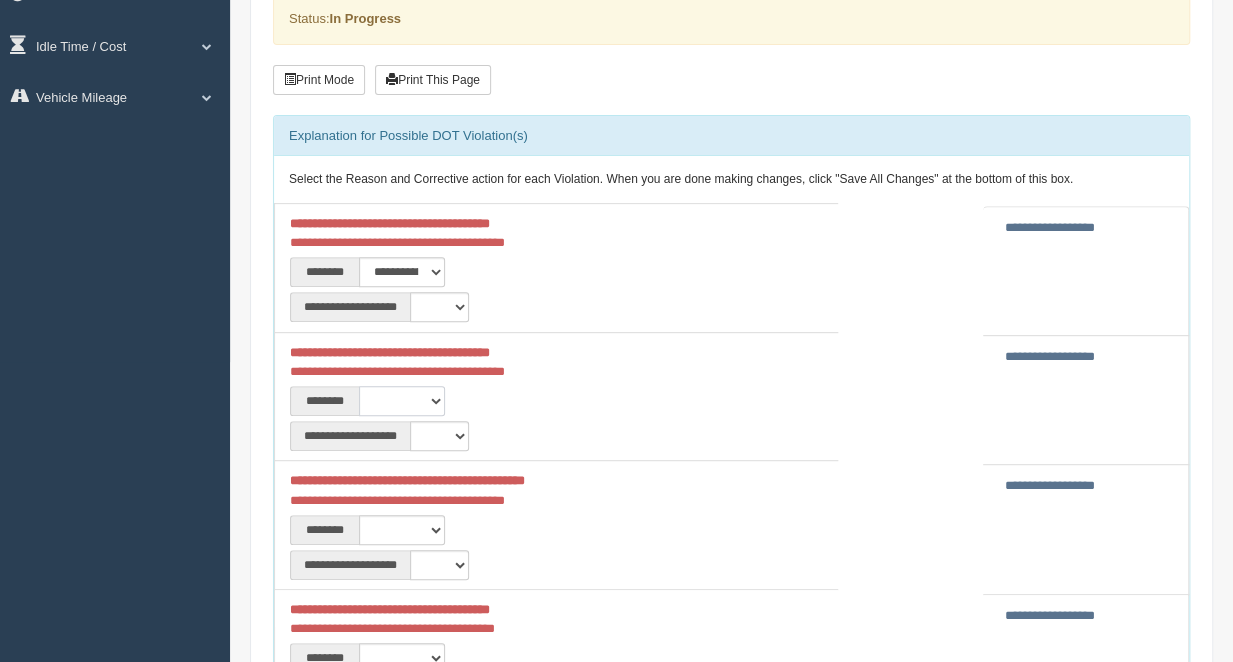 click on "**********" at bounding box center (402, 401) 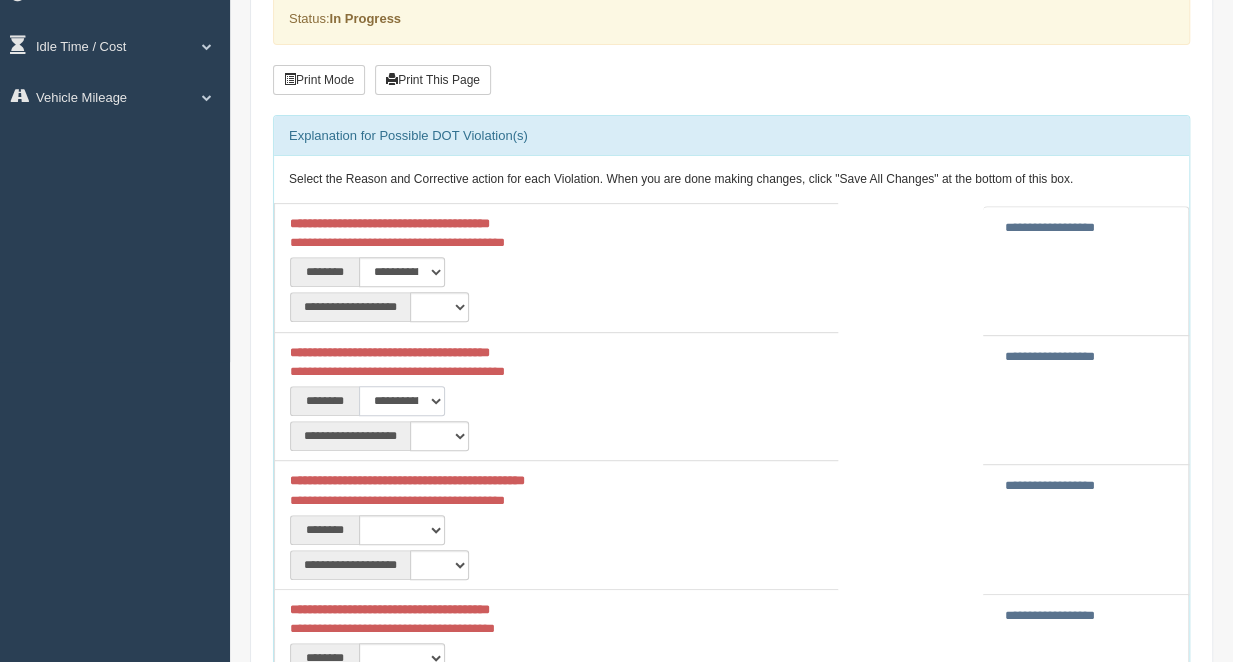 click on "**********" at bounding box center [402, 401] 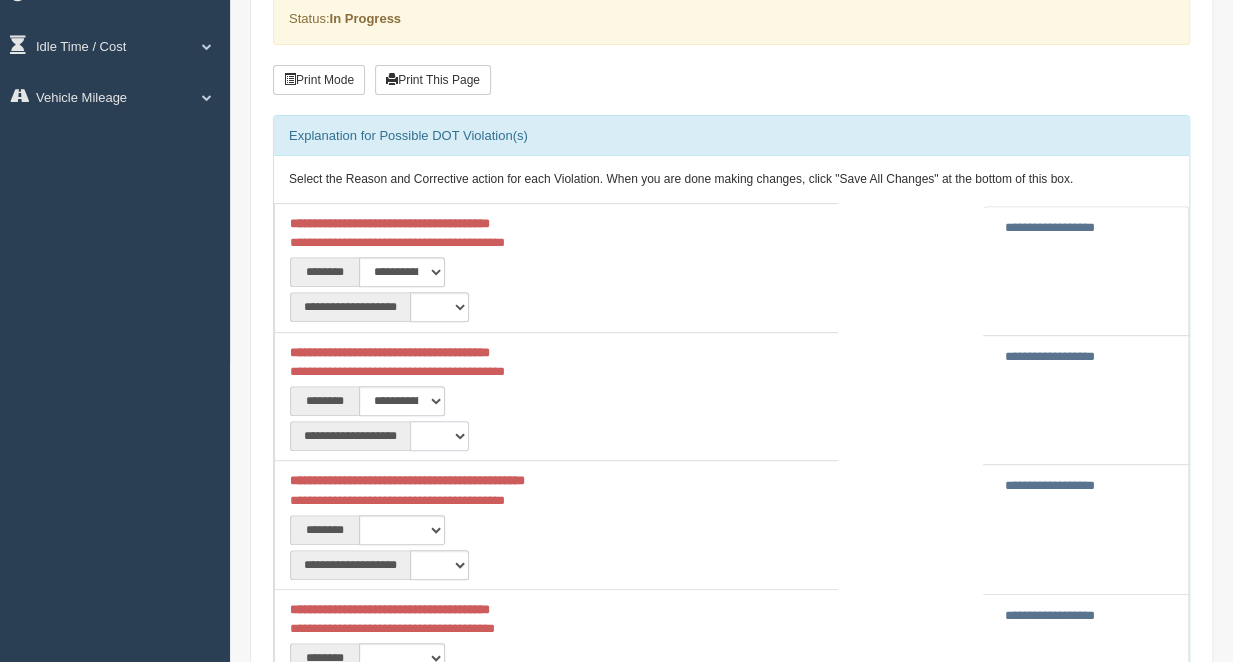 click on "**********" at bounding box center (439, 436) 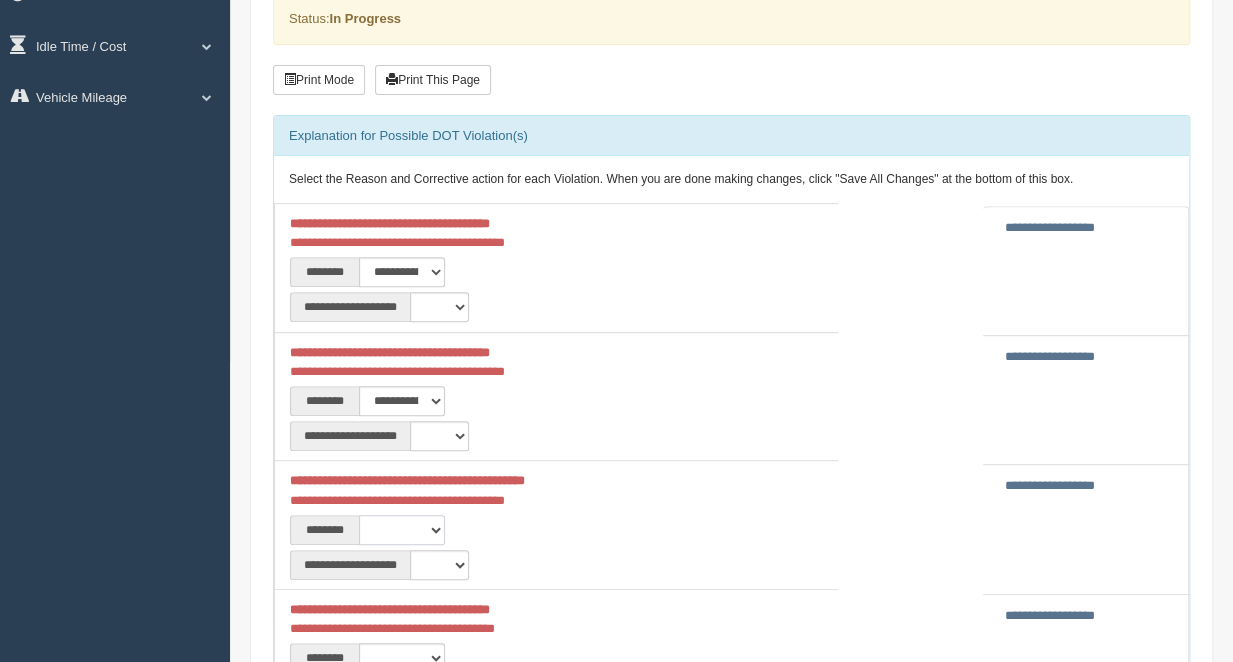 click on "**********" at bounding box center (402, 530) 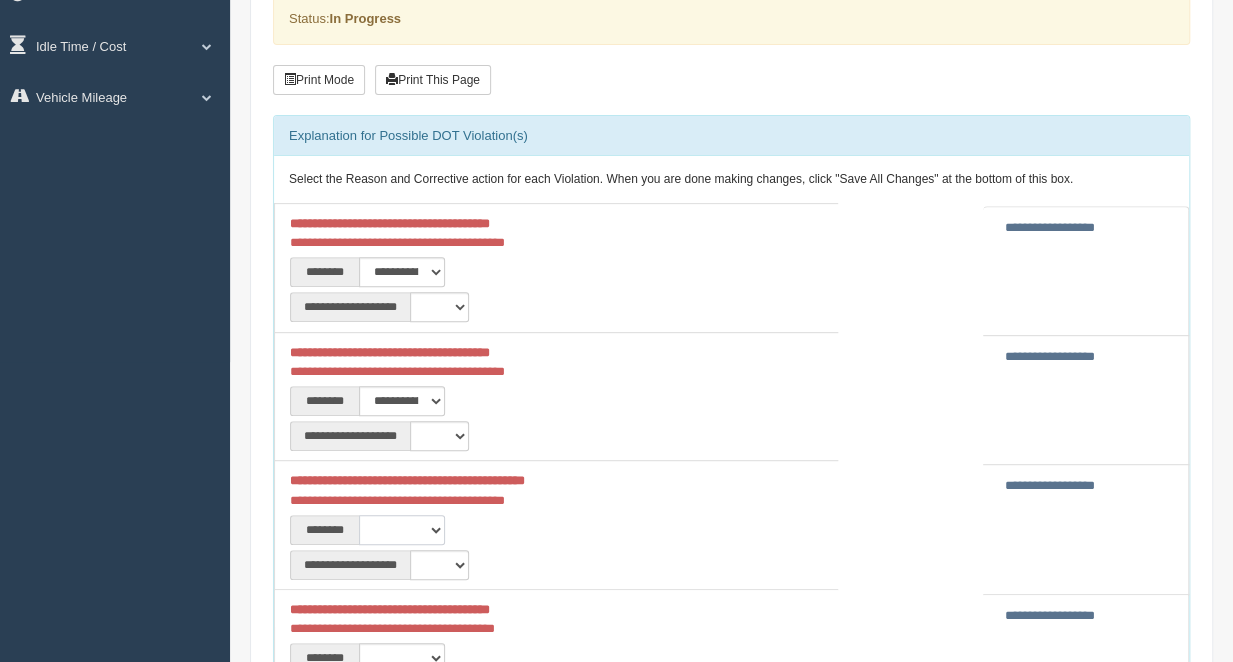 select on "***" 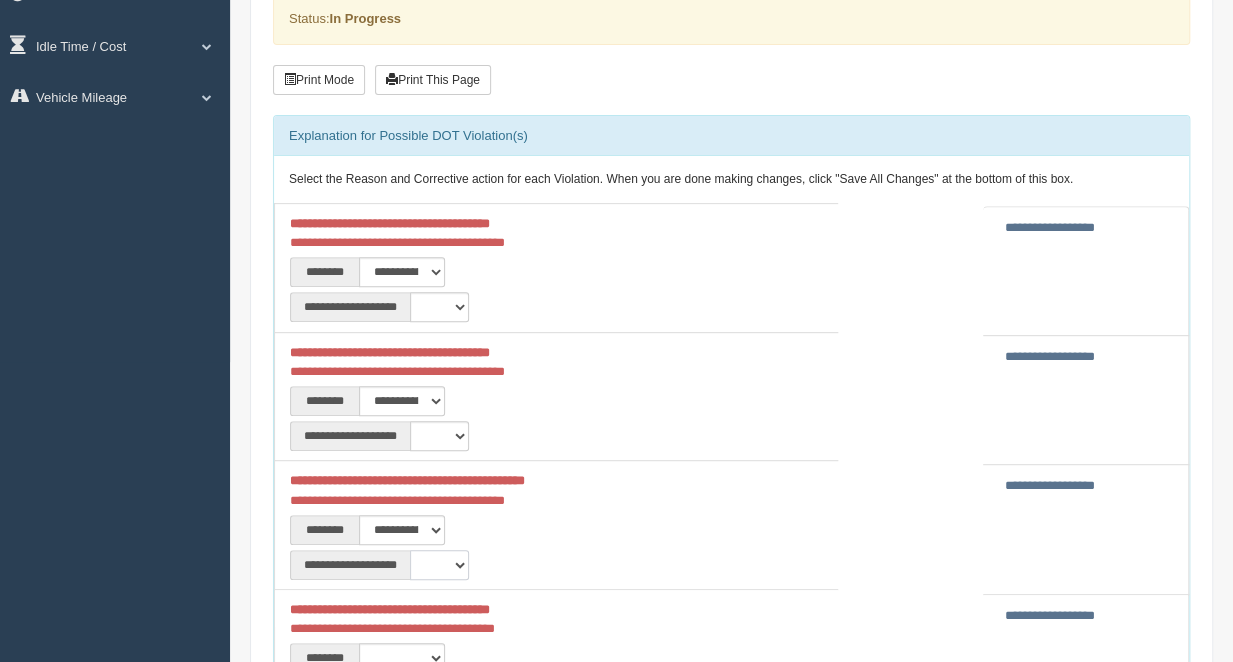 click on "**********" at bounding box center [439, 565] 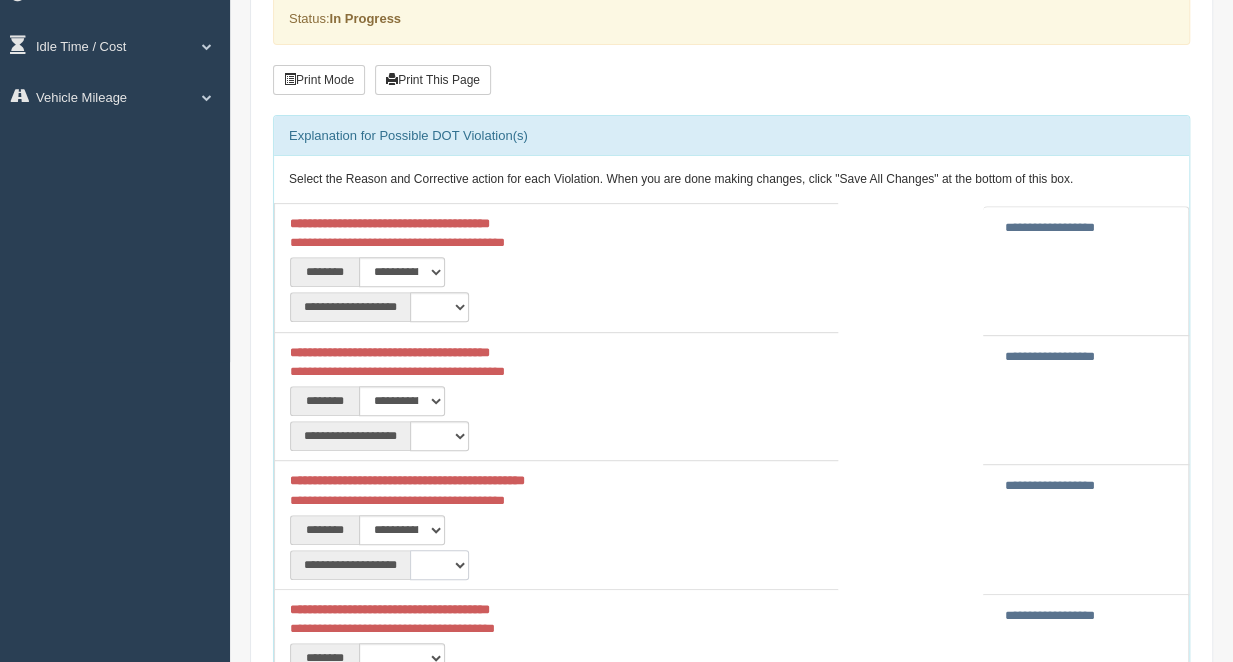 select on "*" 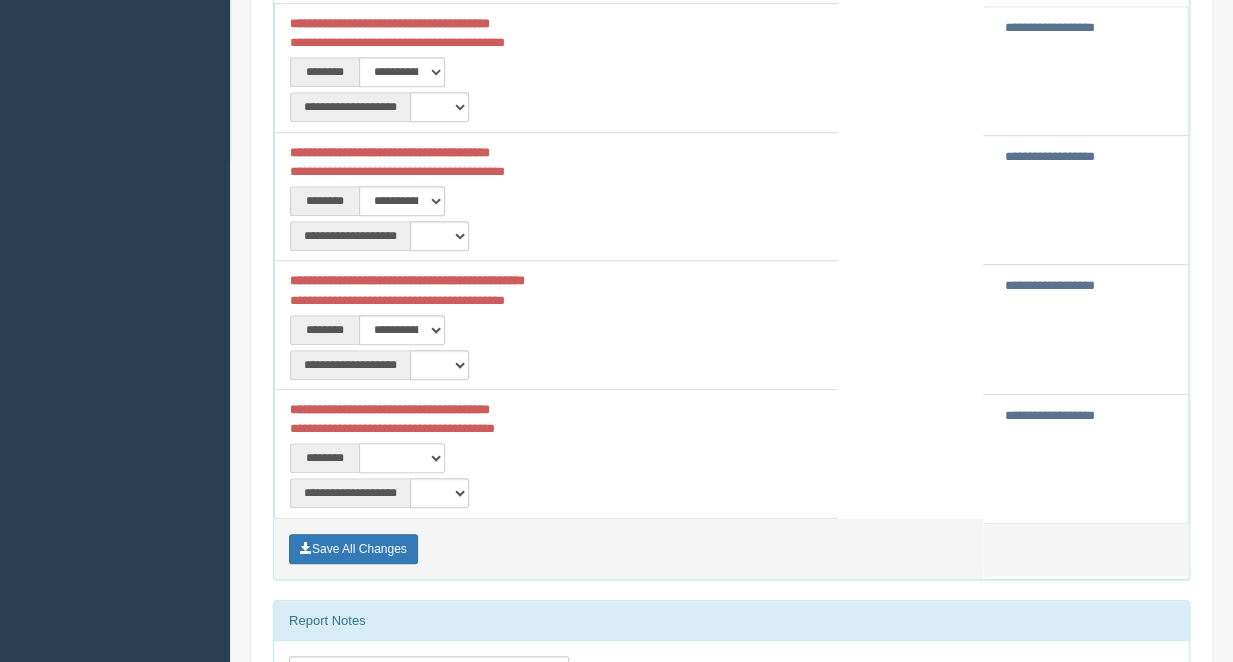 click on "**********" at bounding box center [402, 458] 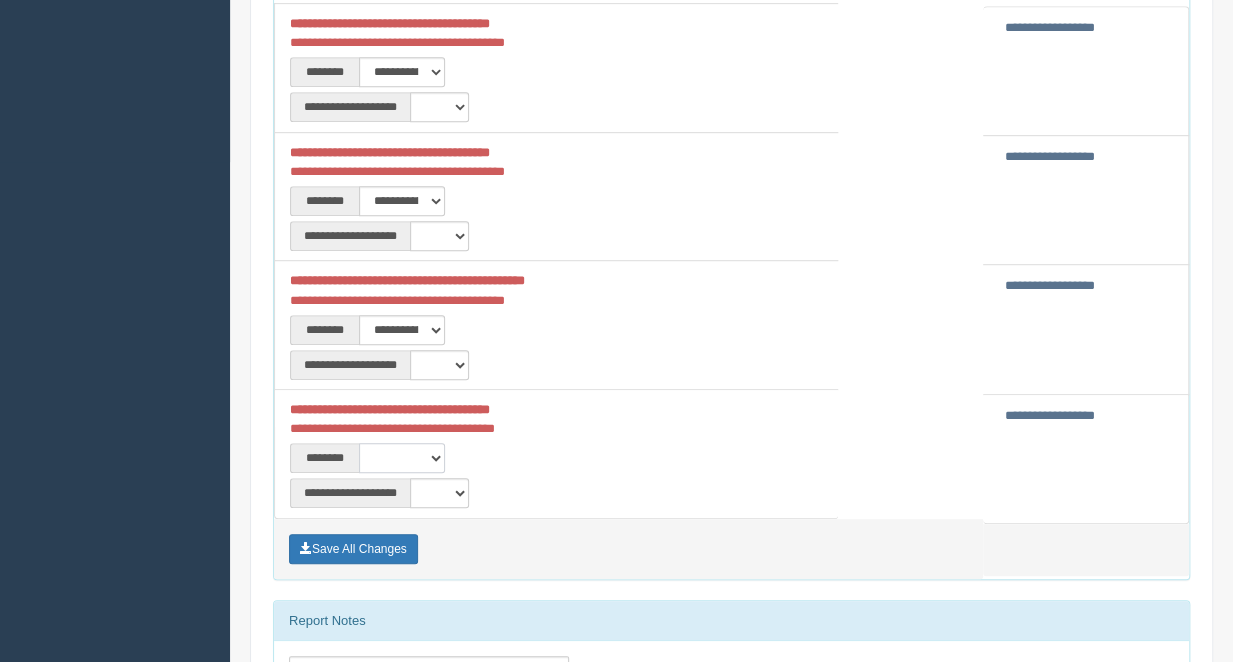 select on "***" 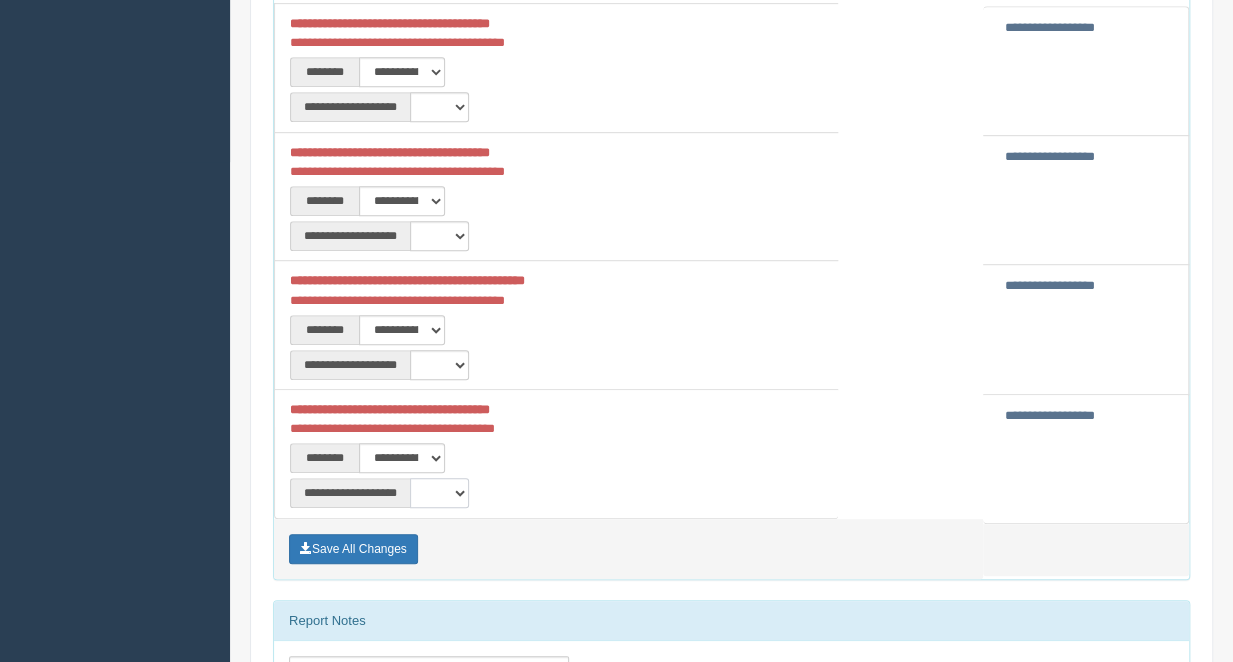 click on "**********" at bounding box center [439, 493] 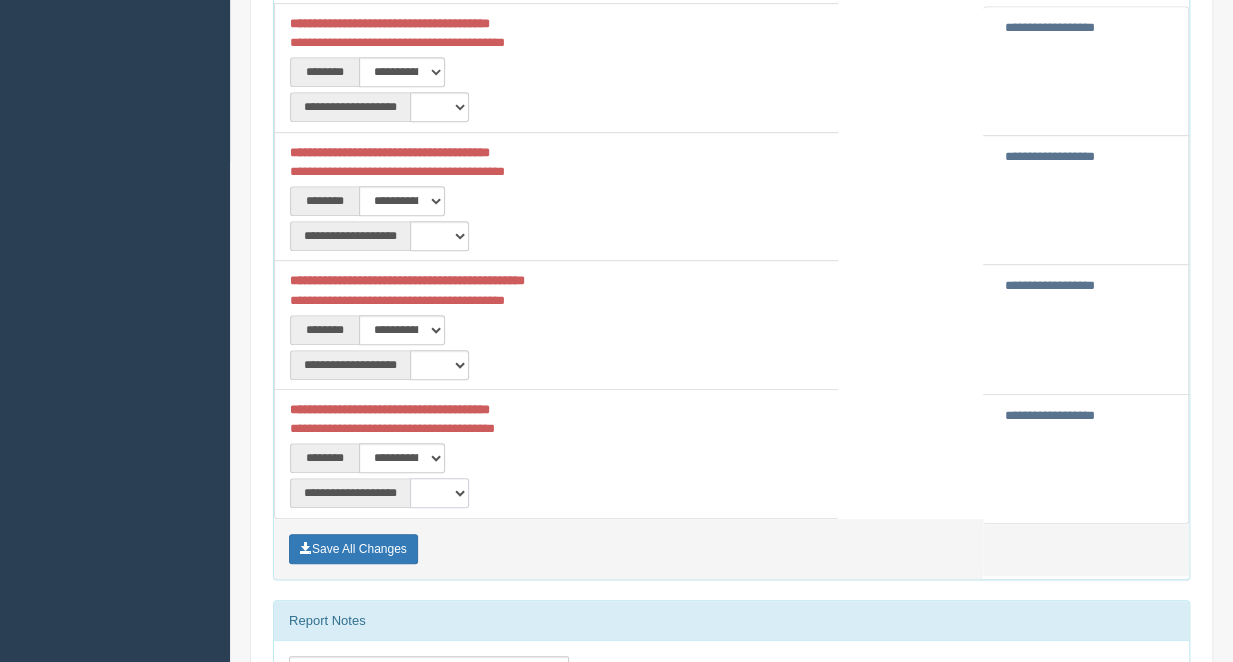 select on "*" 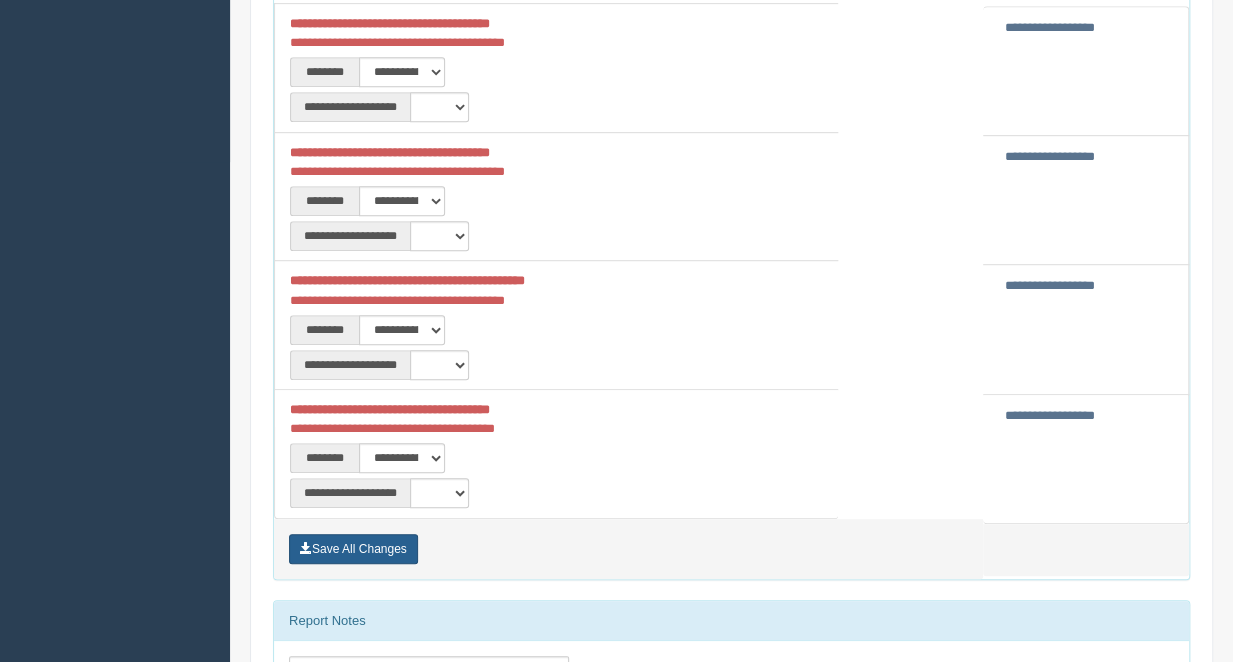 click on "Save All Changes" at bounding box center (353, 549) 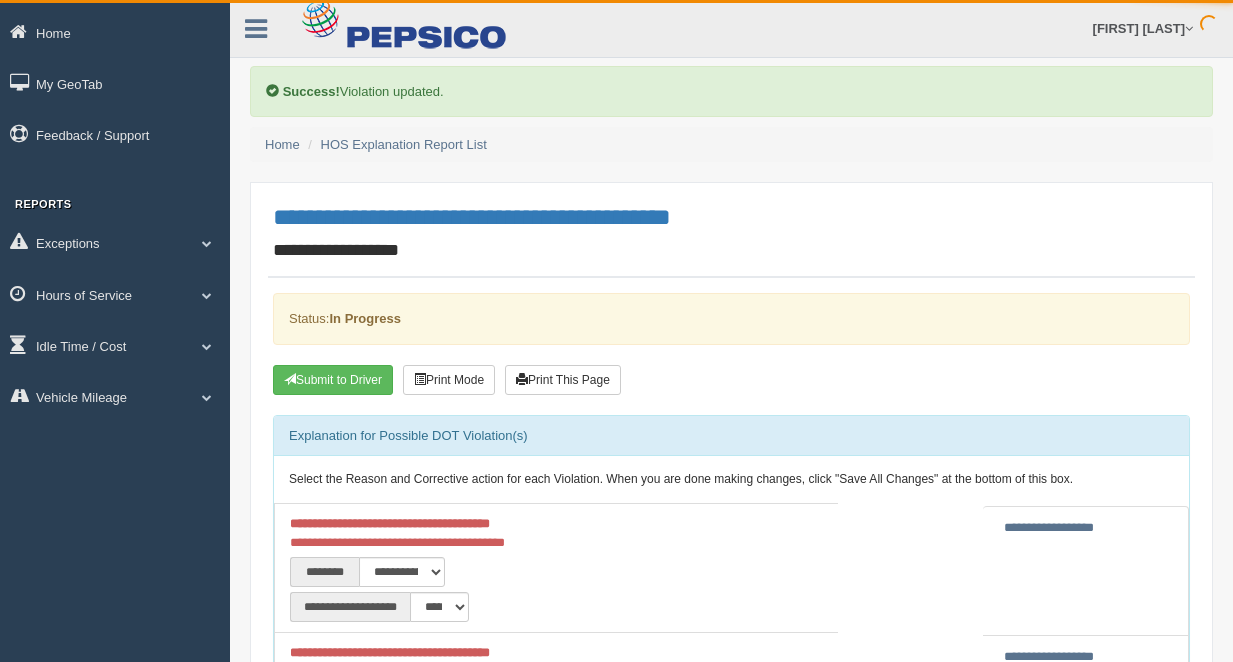 scroll, scrollTop: 0, scrollLeft: 0, axis: both 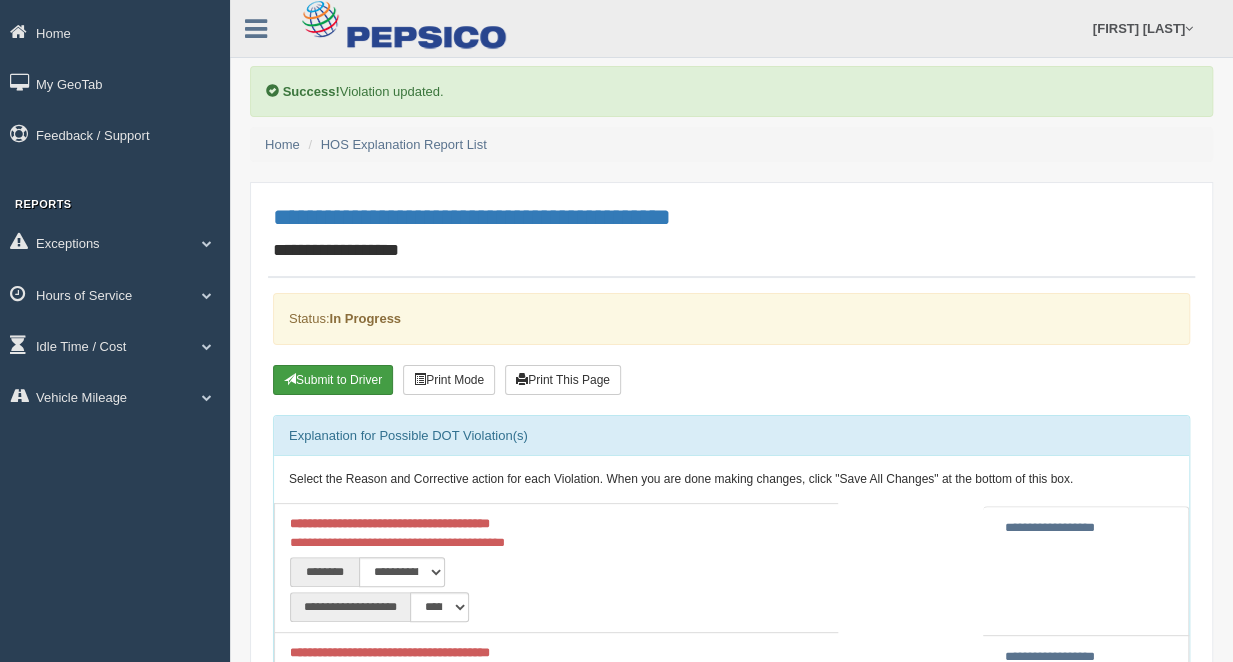 click on "Submit to Driver" at bounding box center (333, 380) 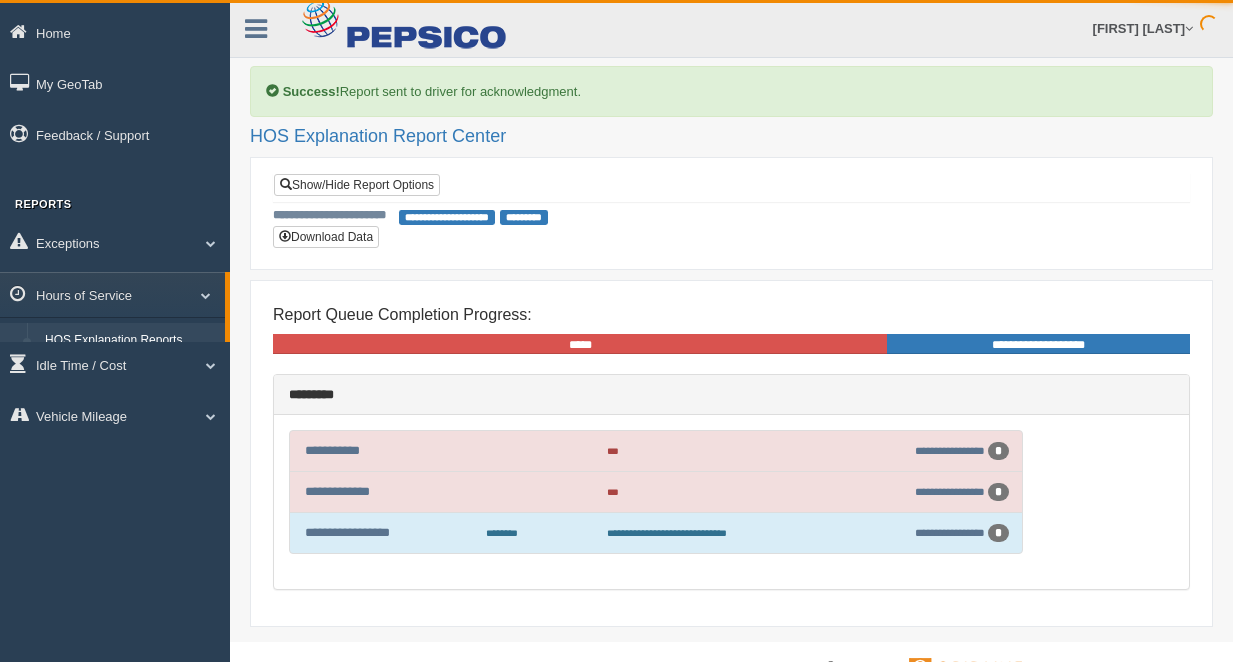 scroll, scrollTop: 0, scrollLeft: 0, axis: both 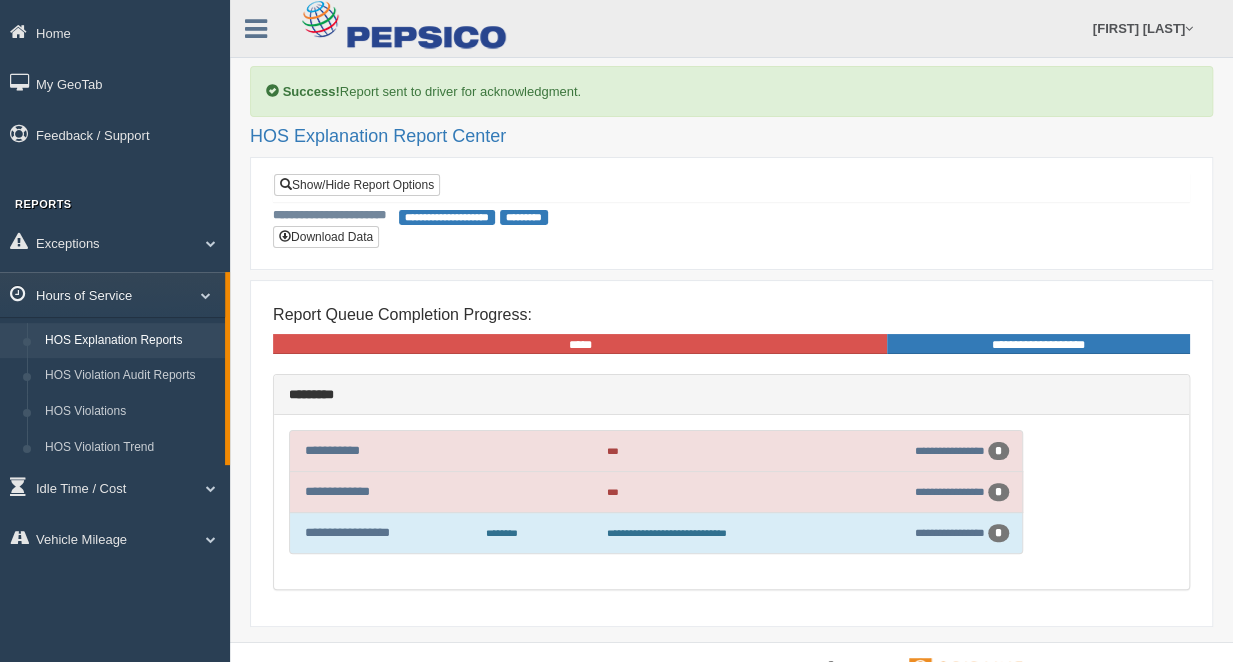 click at bounding box center (198, 295) 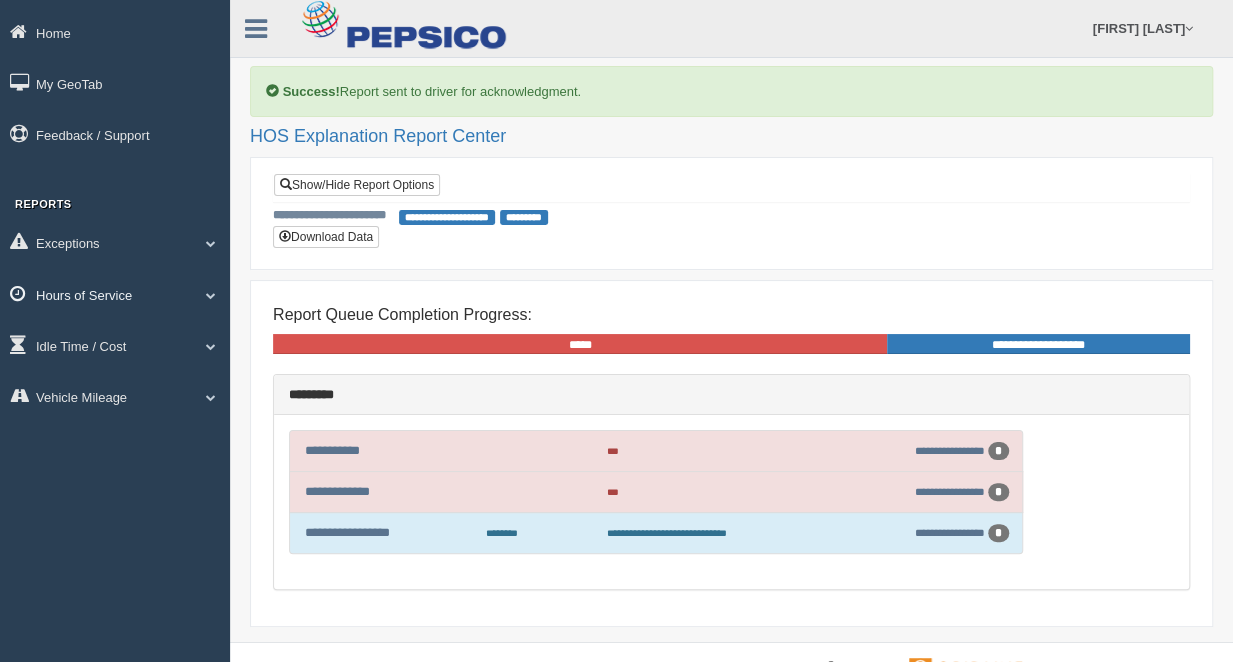 click at bounding box center (203, 243) 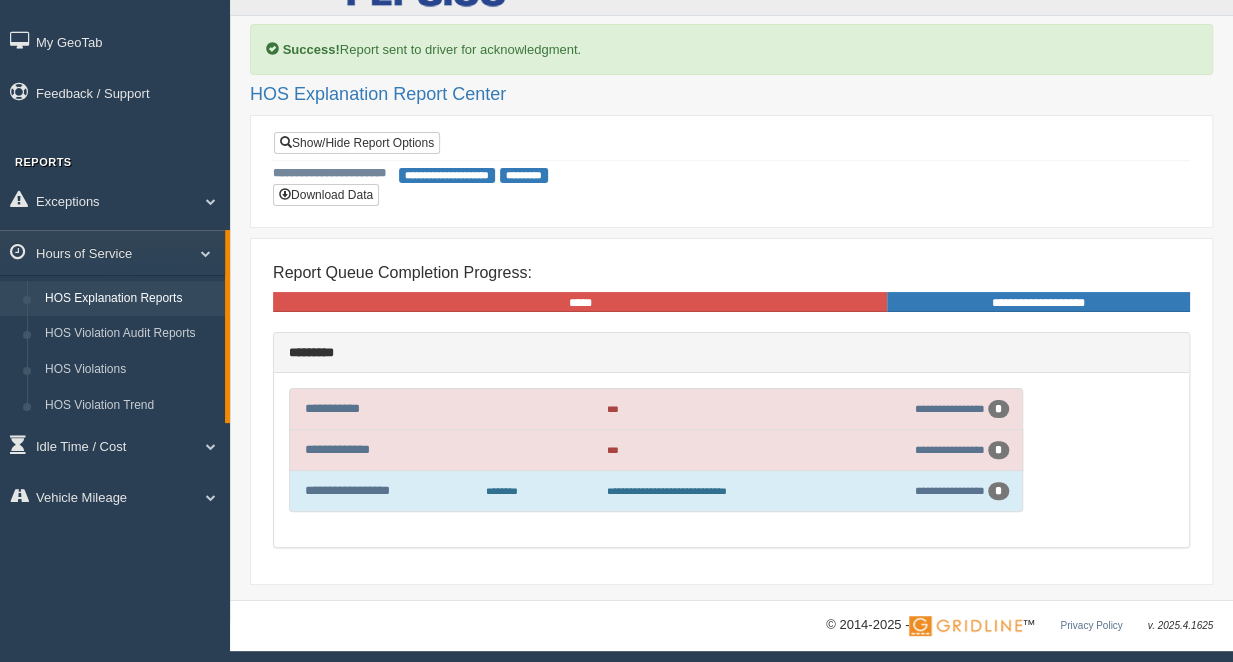 scroll, scrollTop: 0, scrollLeft: 0, axis: both 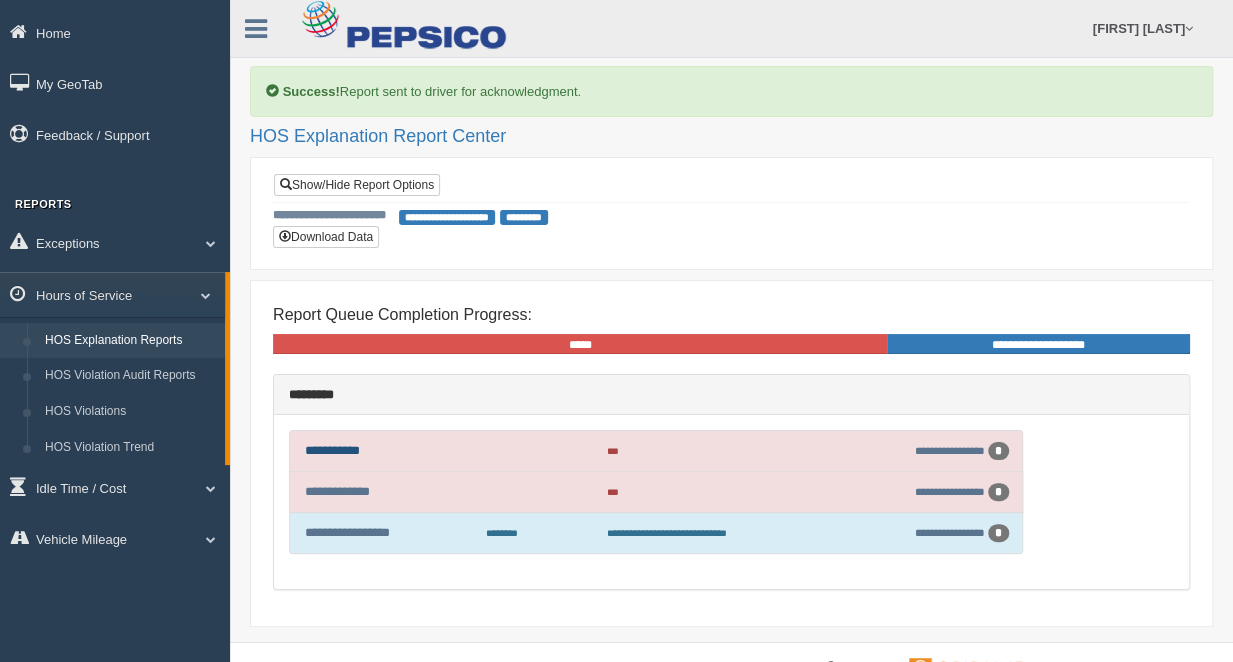 click on "**********" at bounding box center (332, 450) 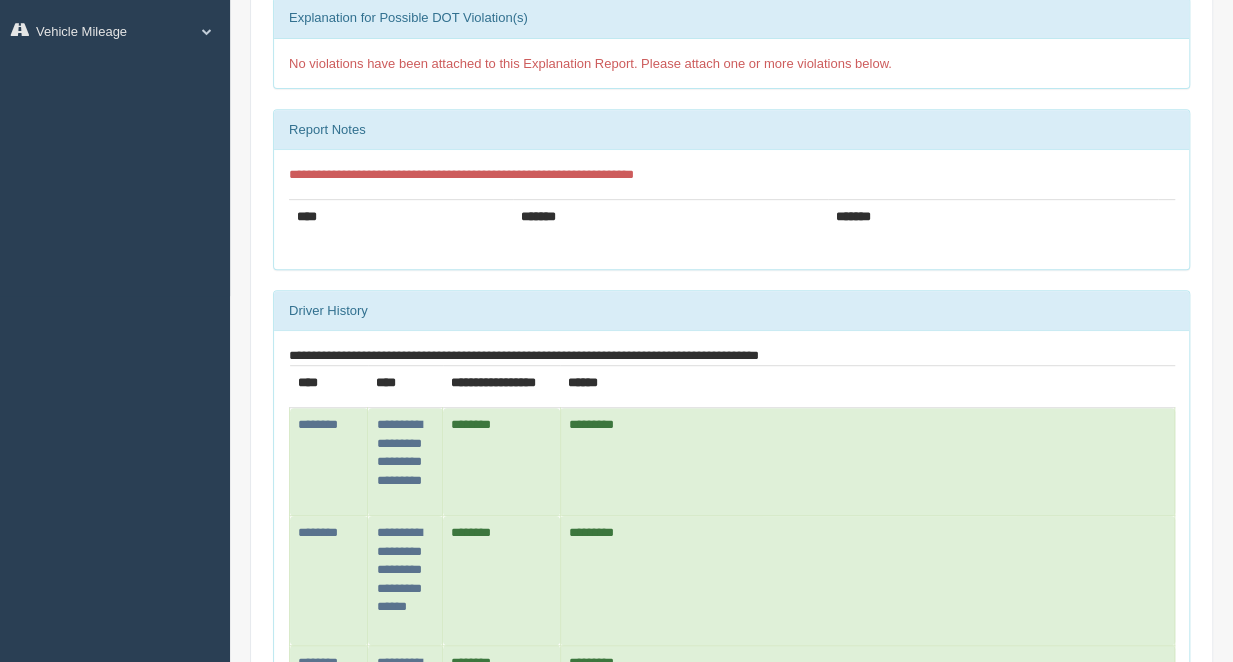 scroll, scrollTop: 0, scrollLeft: 0, axis: both 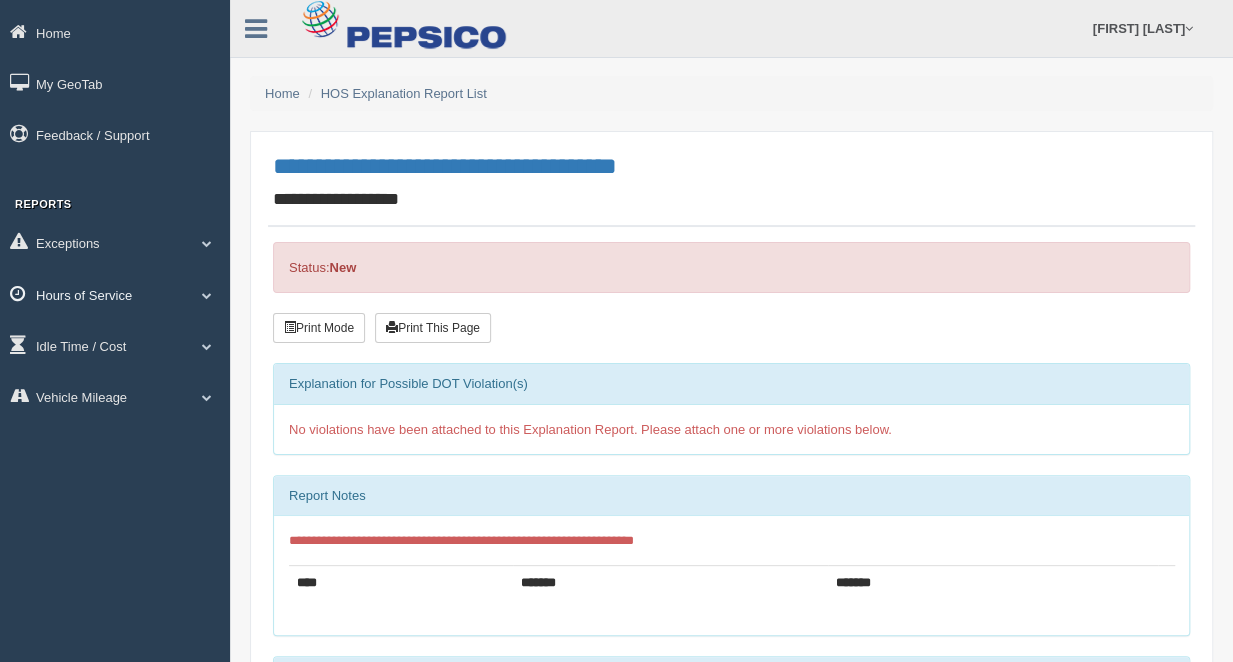click on "Hours of Service" at bounding box center (115, 32) 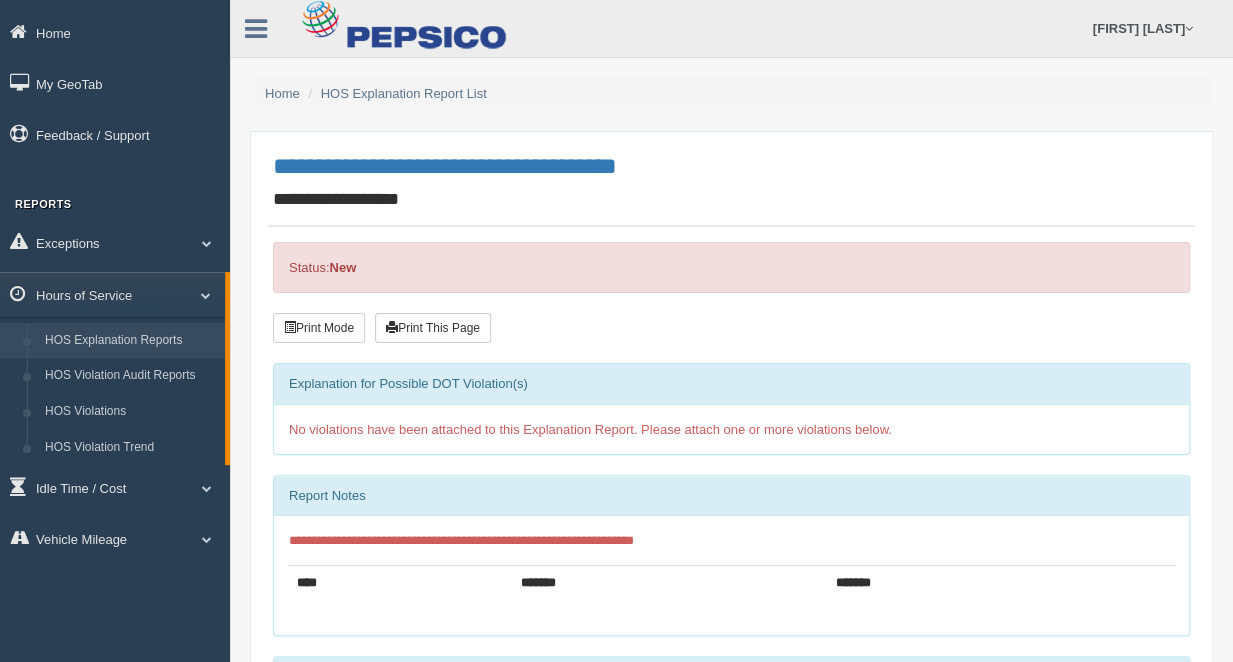 click on "HOS Explanation Reports" at bounding box center [130, 341] 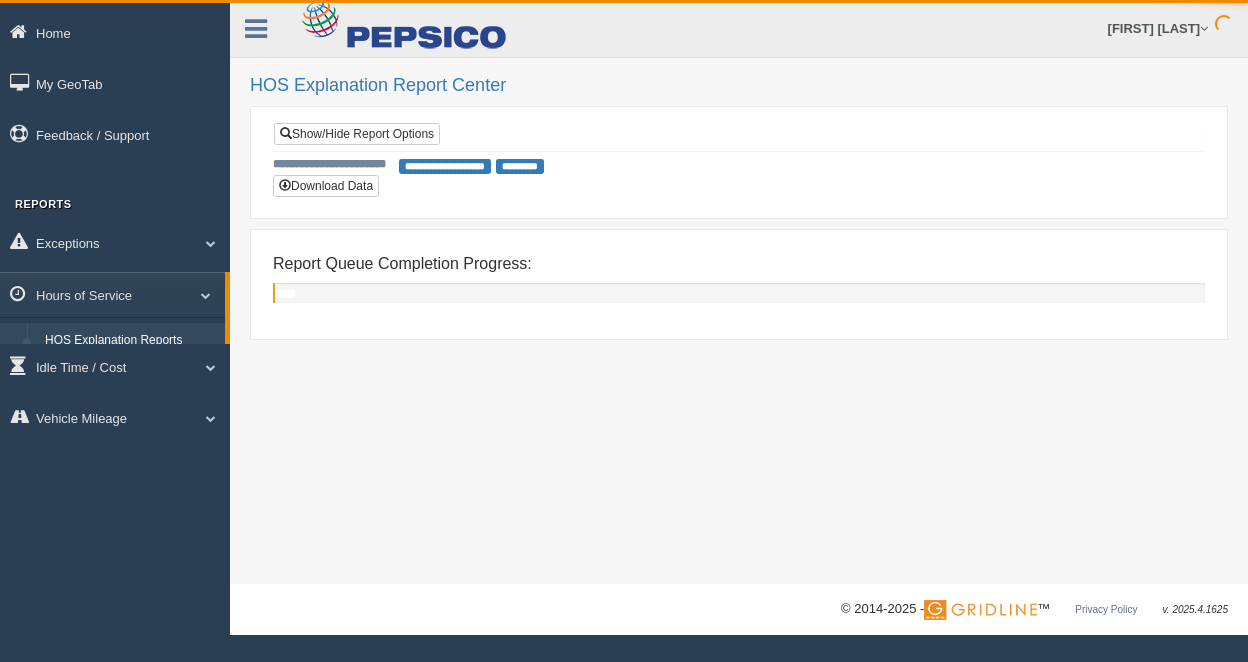 scroll, scrollTop: 0, scrollLeft: 0, axis: both 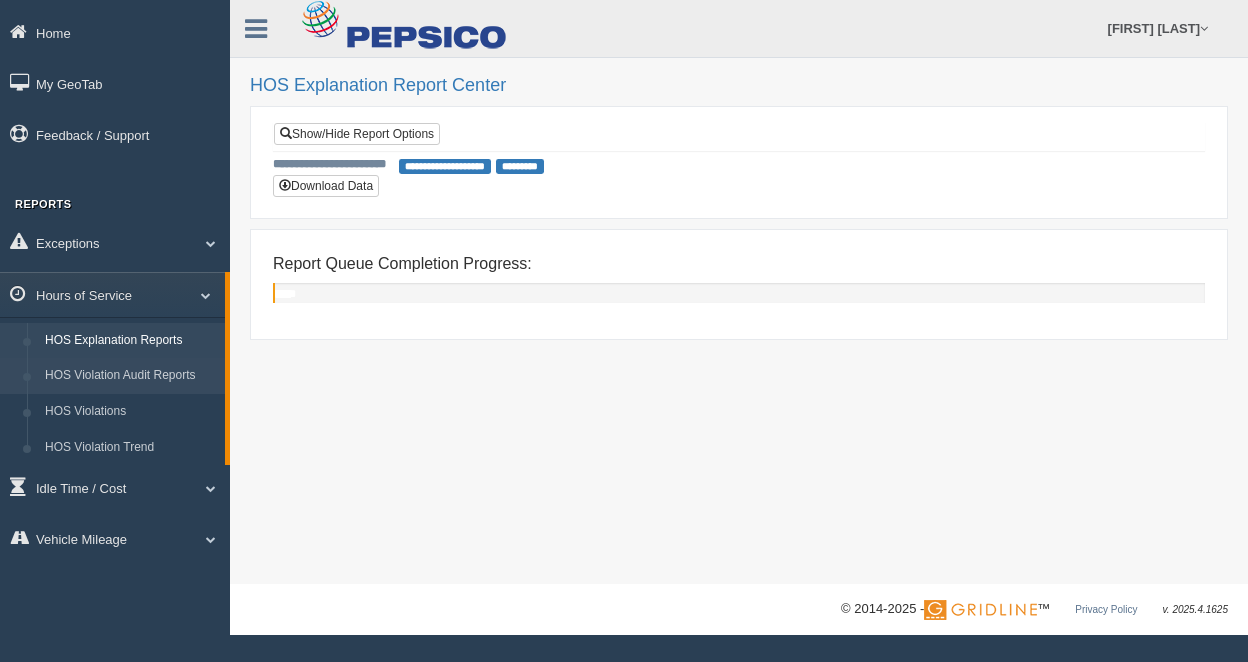 click on "HOS Violation Audit Reports" at bounding box center [130, 376] 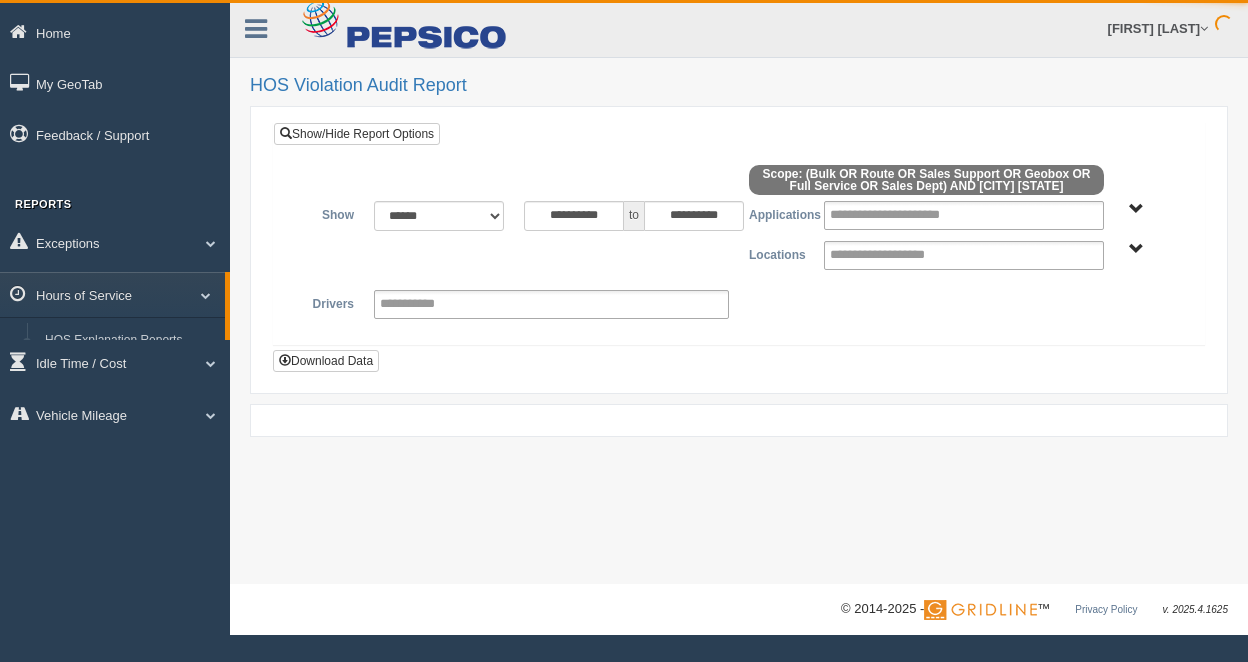 scroll, scrollTop: 0, scrollLeft: 0, axis: both 